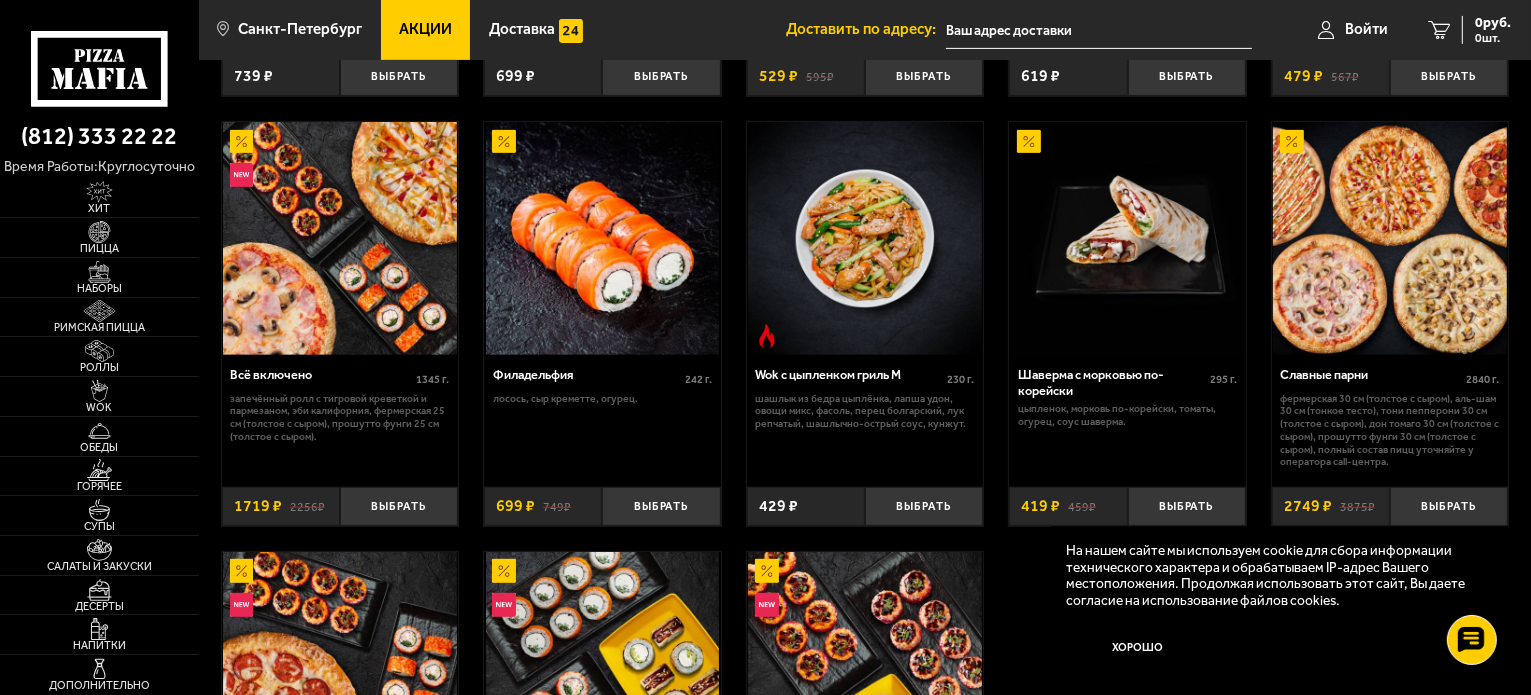 scroll, scrollTop: 836, scrollLeft: 0, axis: vertical 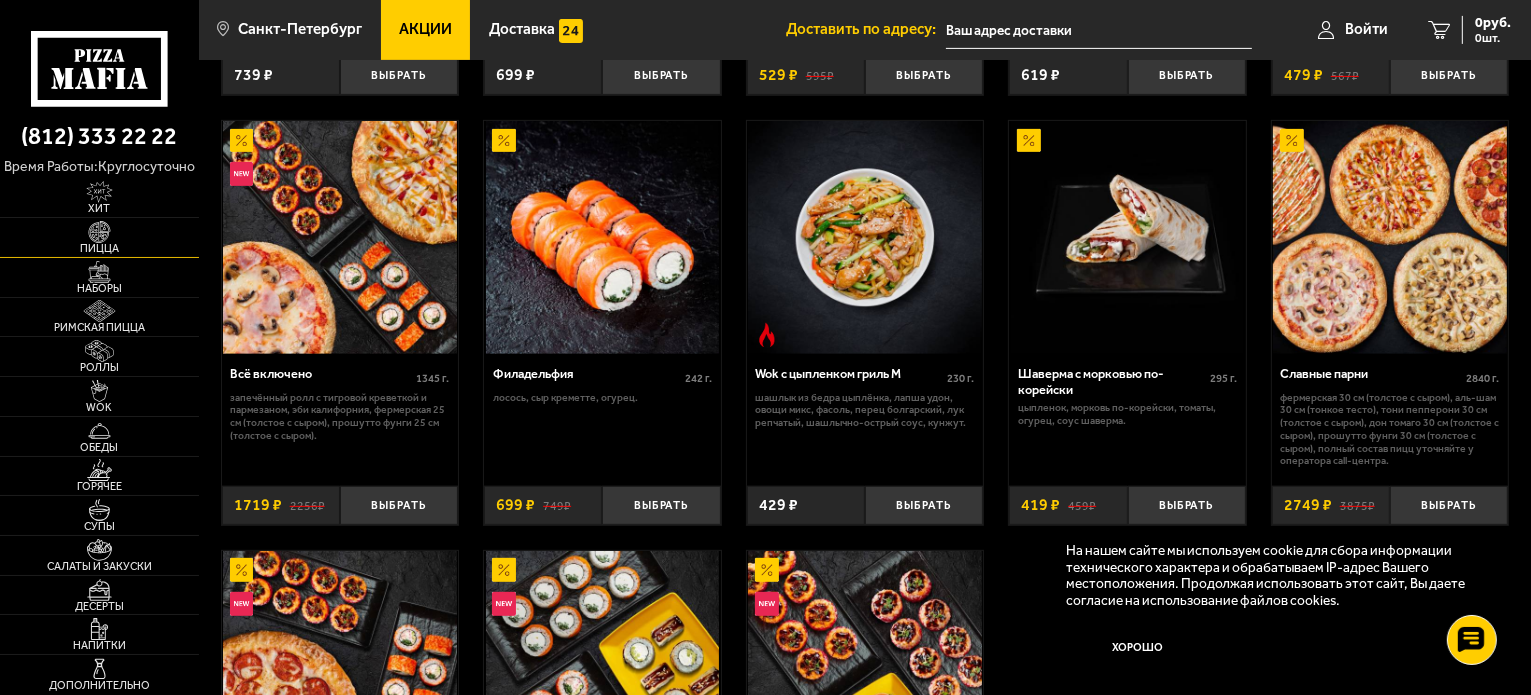 click at bounding box center (99, 232) 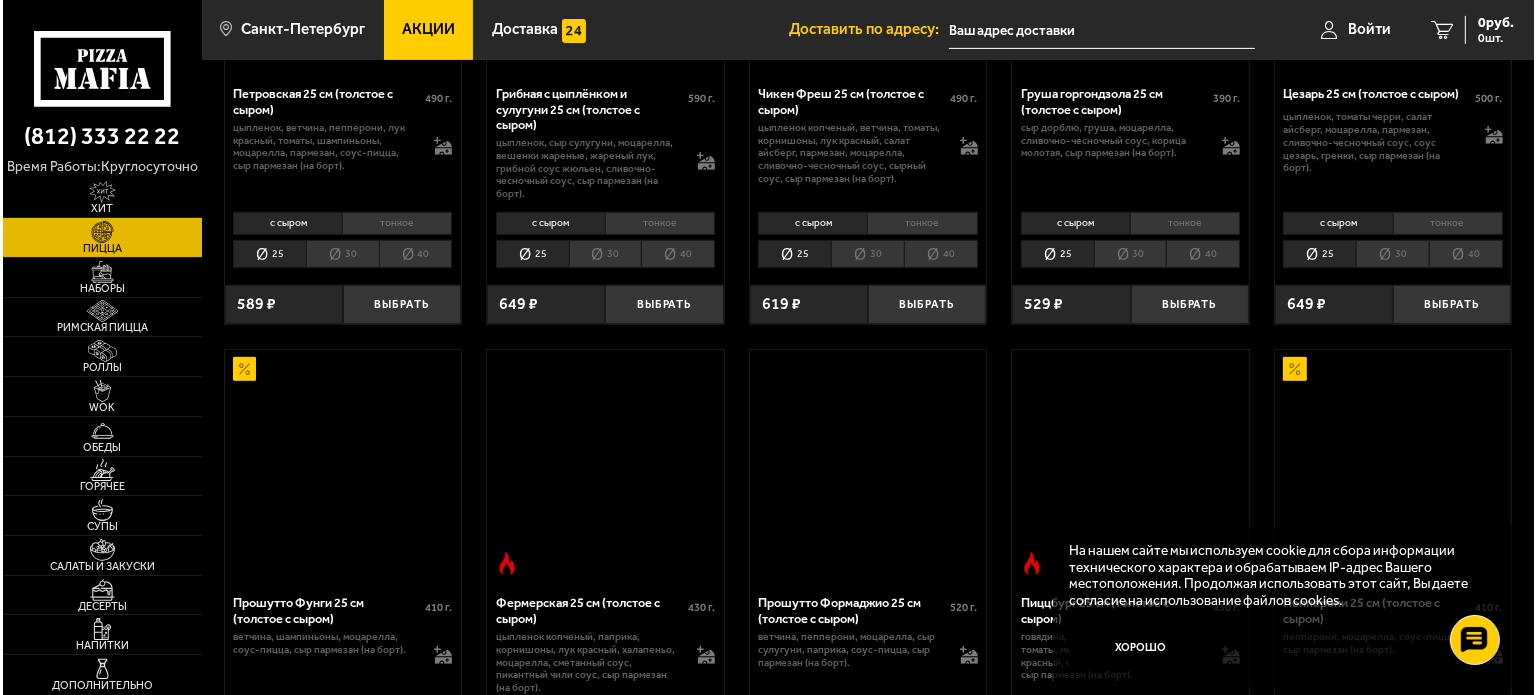 scroll, scrollTop: 0, scrollLeft: 0, axis: both 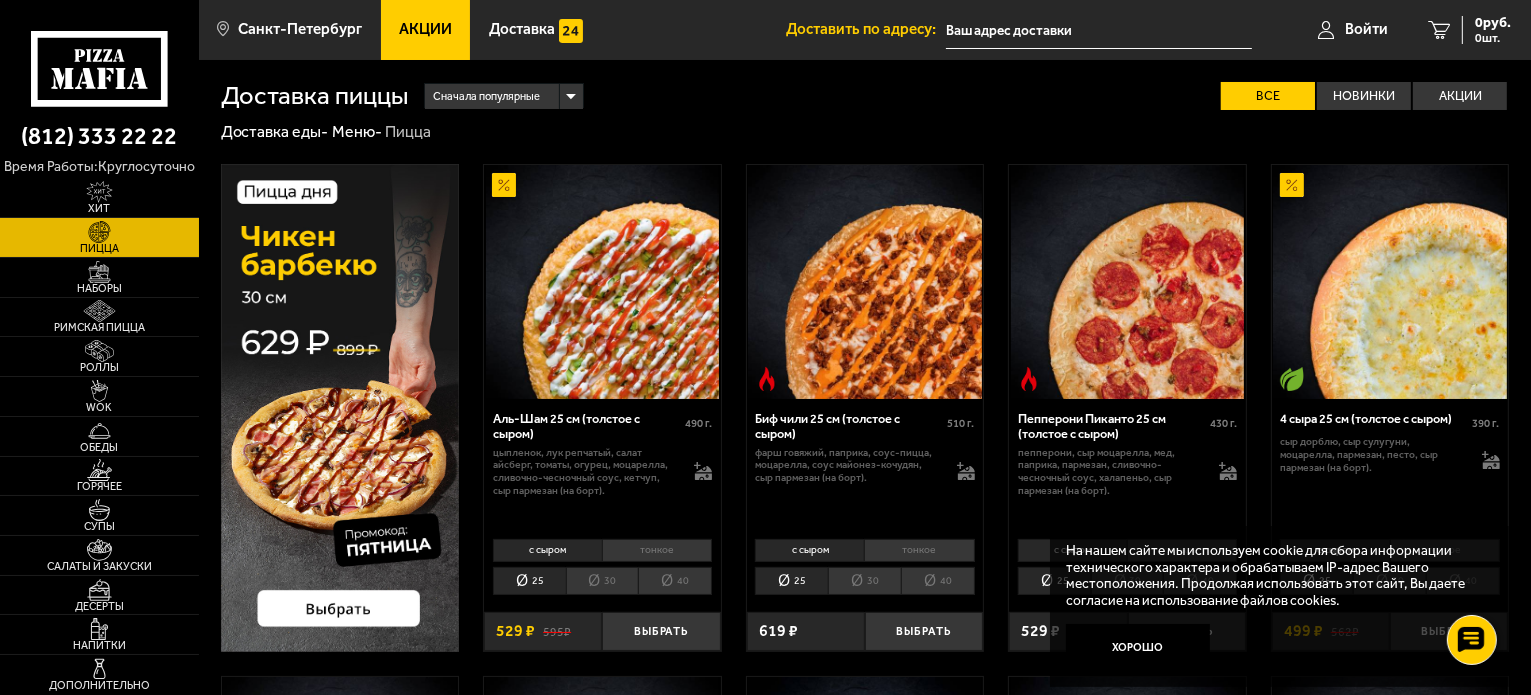 click on "30" at bounding box center (864, 581) 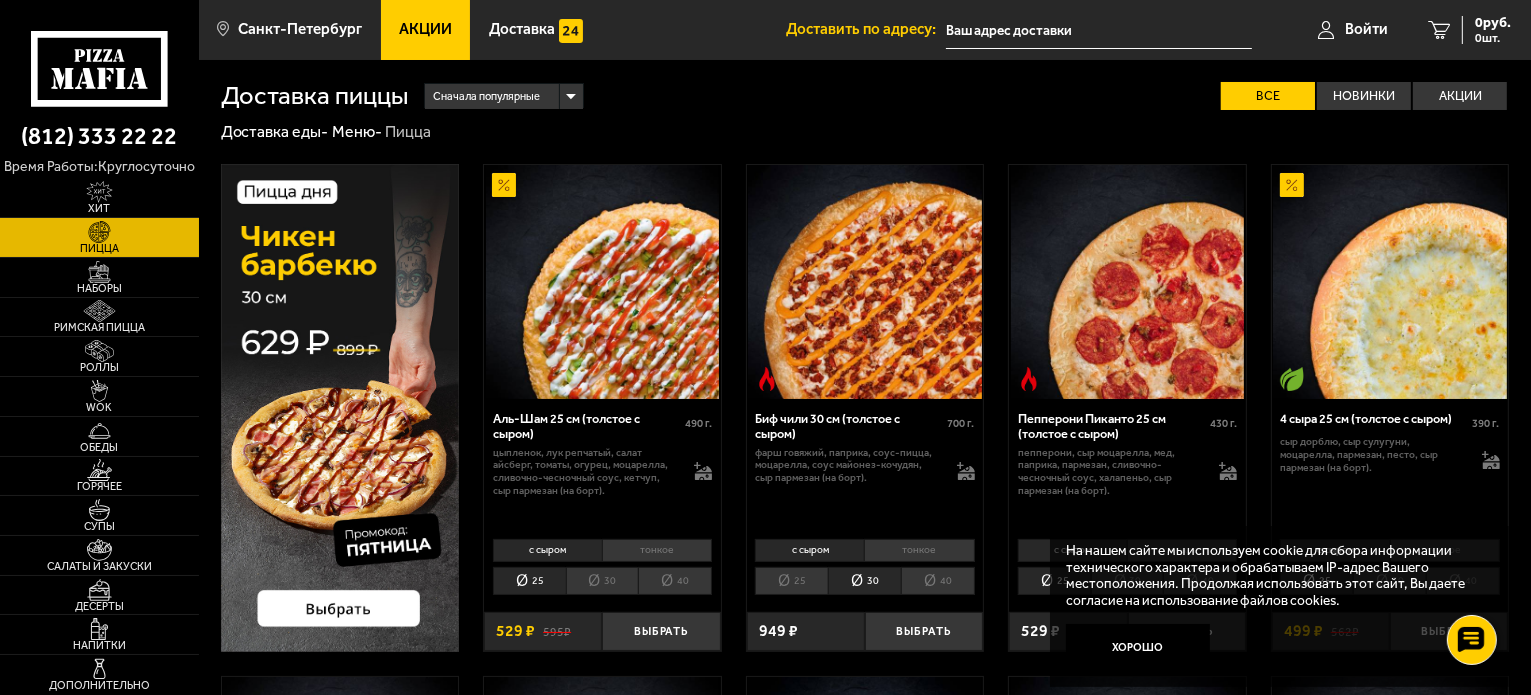 click at bounding box center [1099, 30] 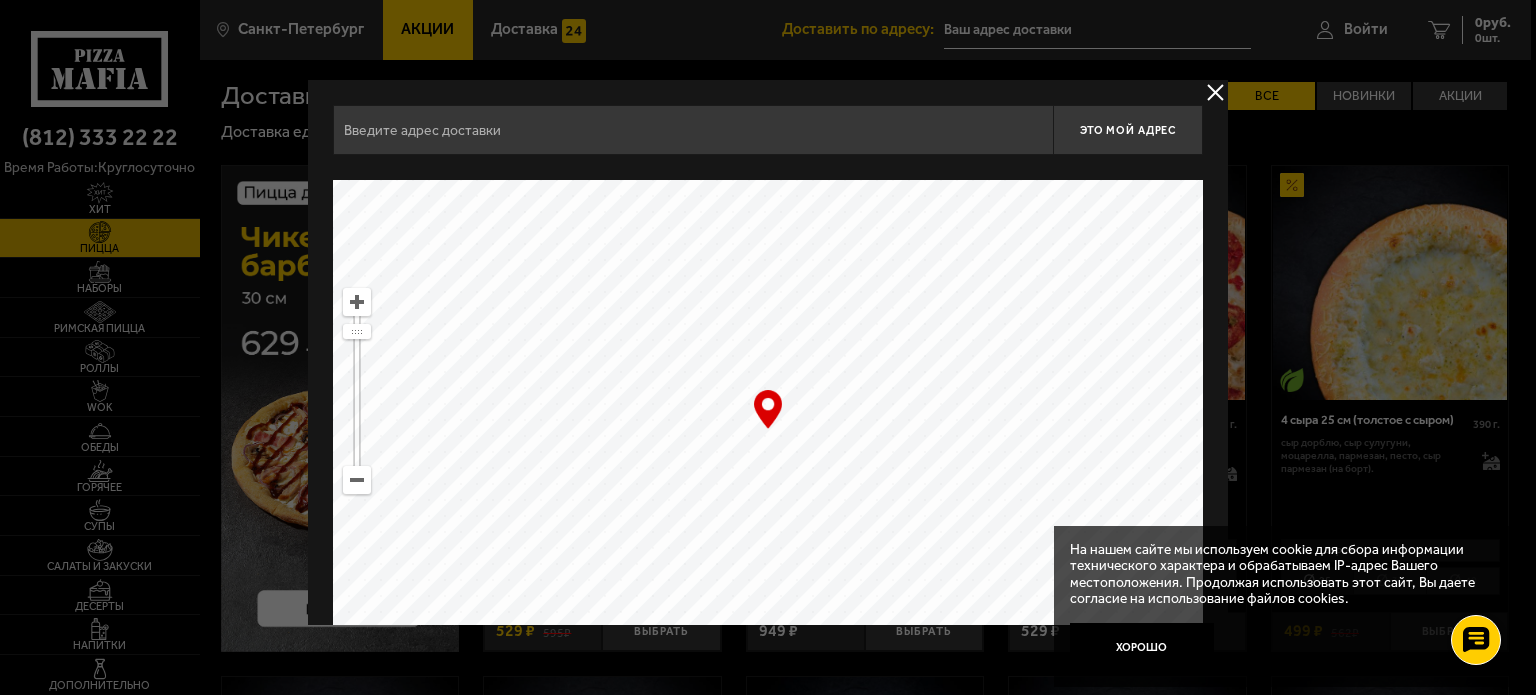click at bounding box center (693, 130) 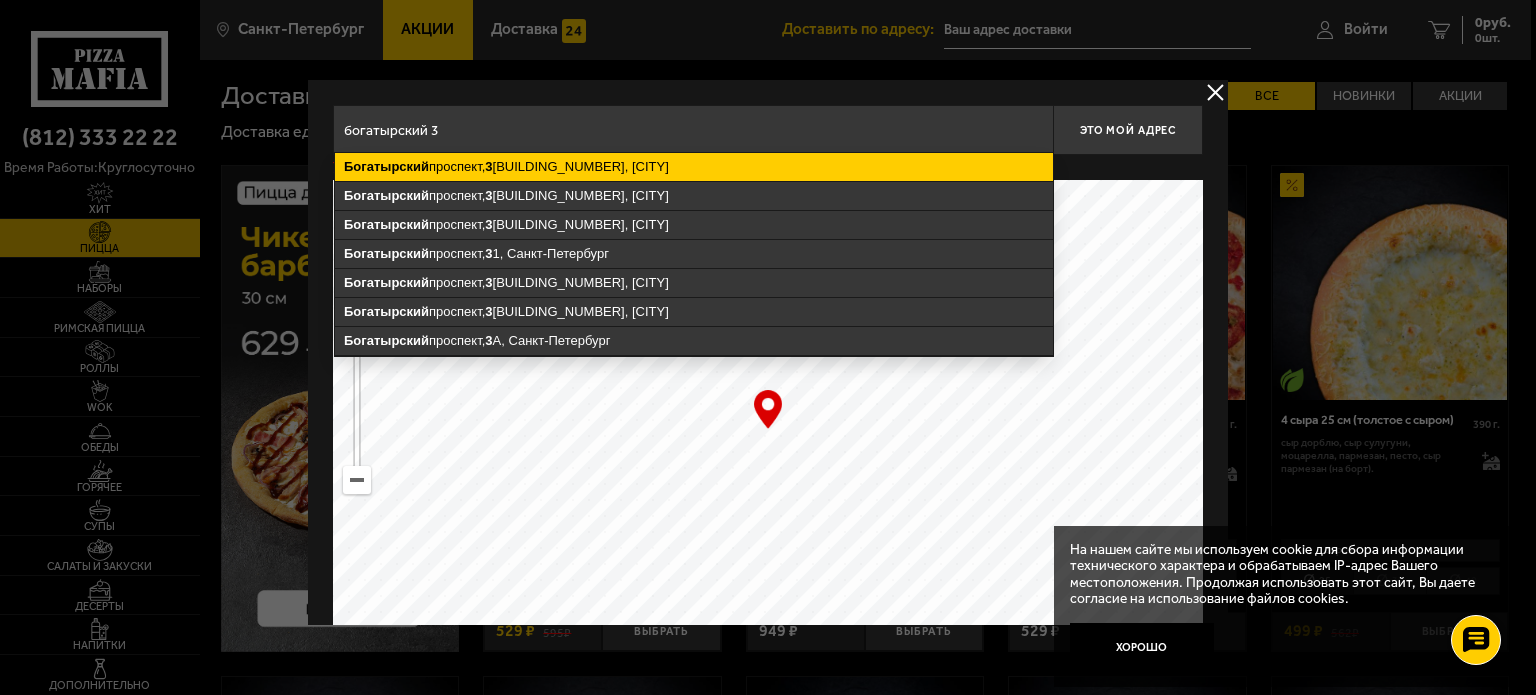 click on "[STREET_NAME] [BUILDING_NUMBER], [CITY]" at bounding box center [694, 167] 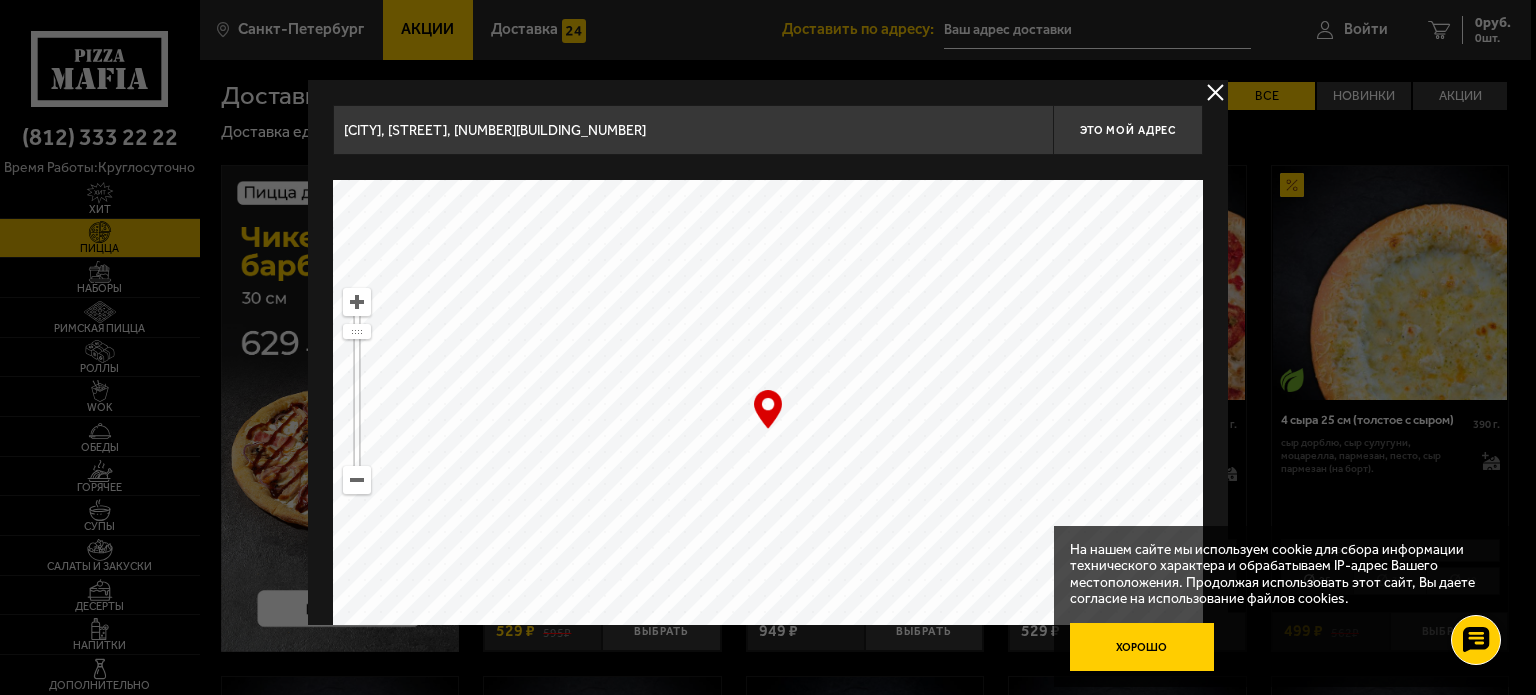 click on "Хорошо" at bounding box center (1142, 647) 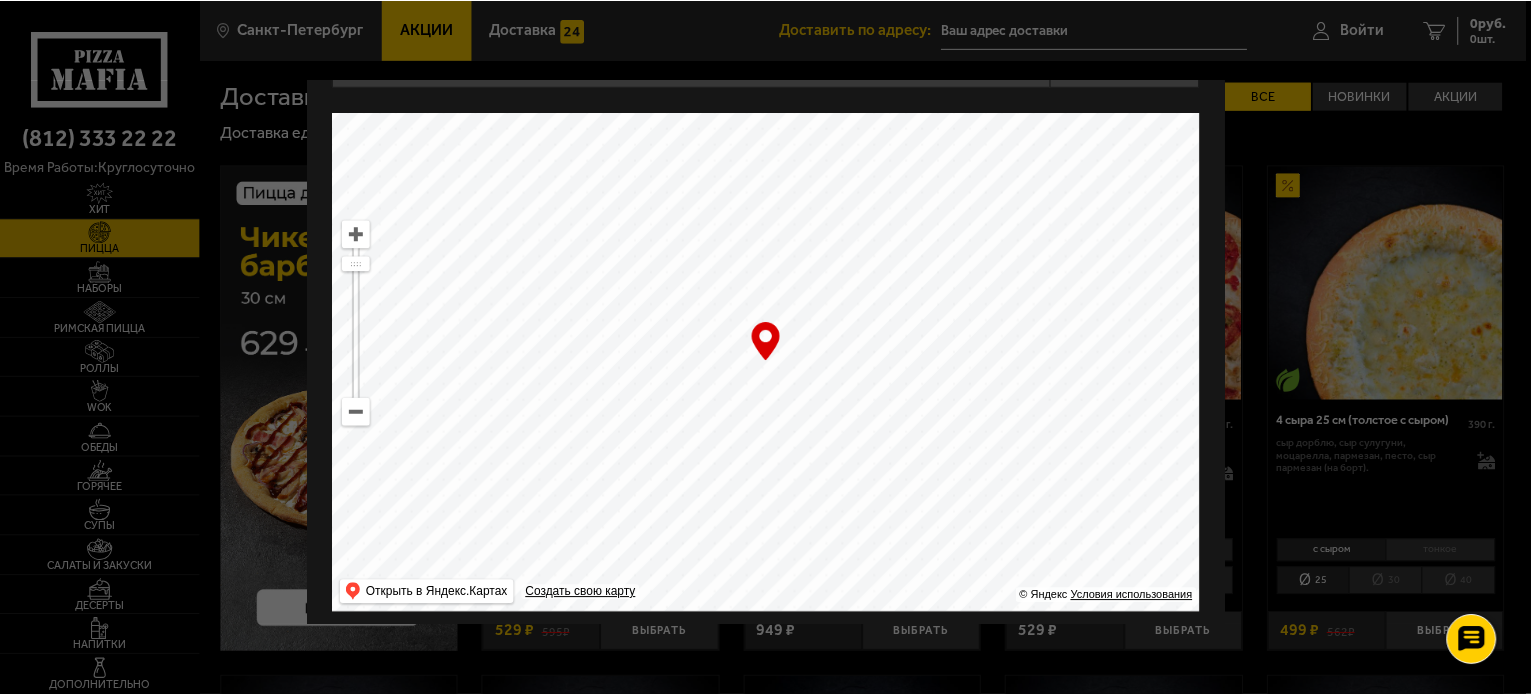 scroll, scrollTop: 79, scrollLeft: 0, axis: vertical 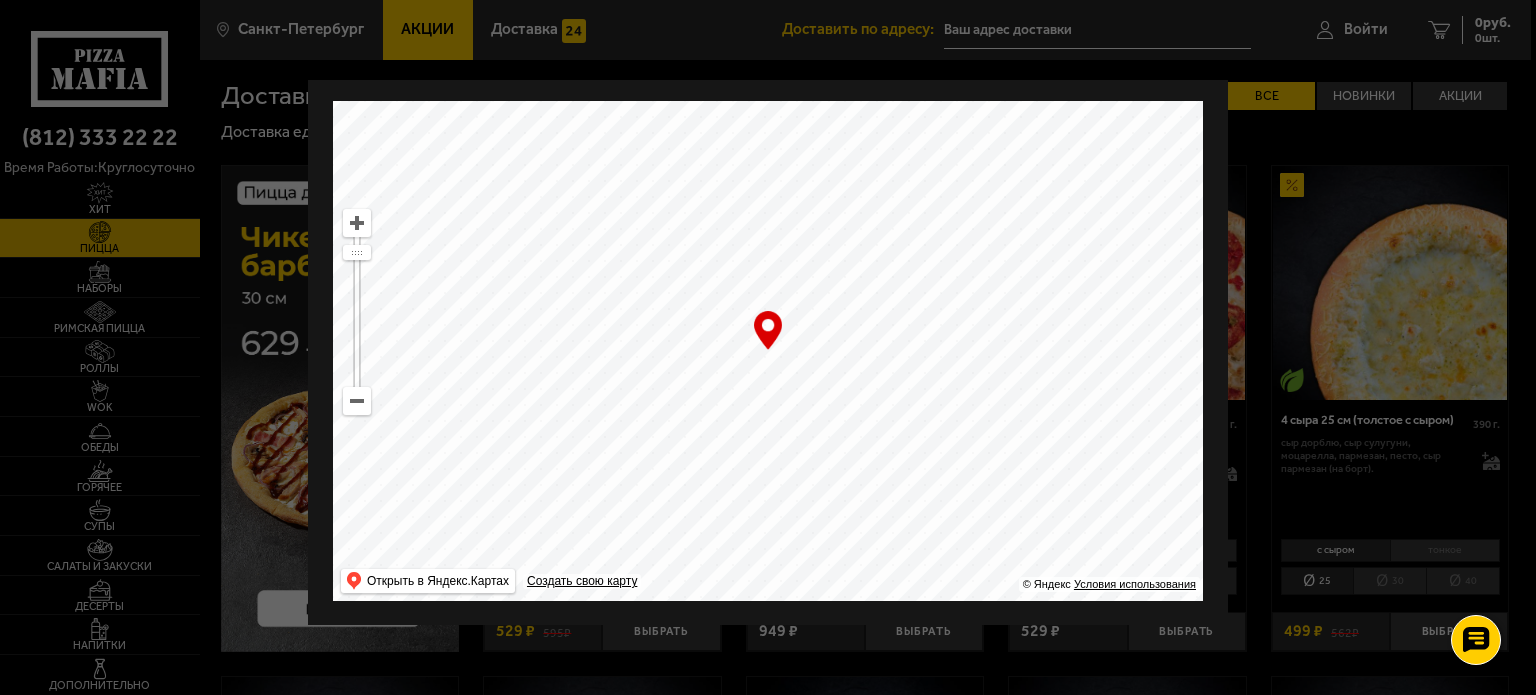 click on "Богатырский  проспект,  3 к1, Санкт-Петербург Богатырский  проспект,  3 5к1, Санкт-Петербург Богатырский  проспект,  3 3к2, Санкт-Петербург Богатырский  проспект,  3 1, Санкт-Петербург Богатырский  проспект,  3 2к1, Санкт-Петербург Богатырский  проспект,  3 9к2, Санкт-Петербург Богатырский  проспект,  3 А, Санкт-Петербург Санкт-Петербург, Богатырский проспект, 3к1 Это мой адрес Найдите адрес перетащив карту … © Яндекс   Условия использования Открыть в Яндекс.Картах Создать свою карту" at bounding box center (768, 313) 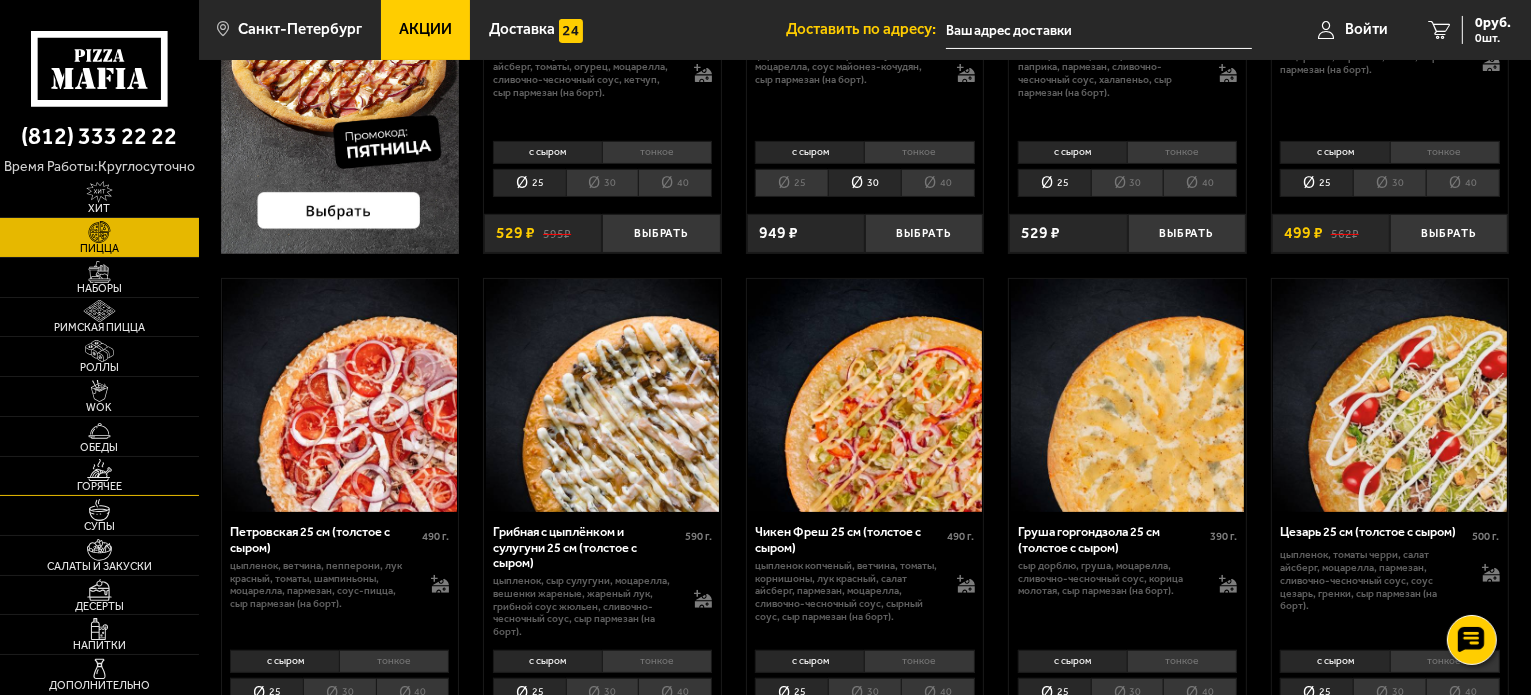 scroll, scrollTop: 399, scrollLeft: 0, axis: vertical 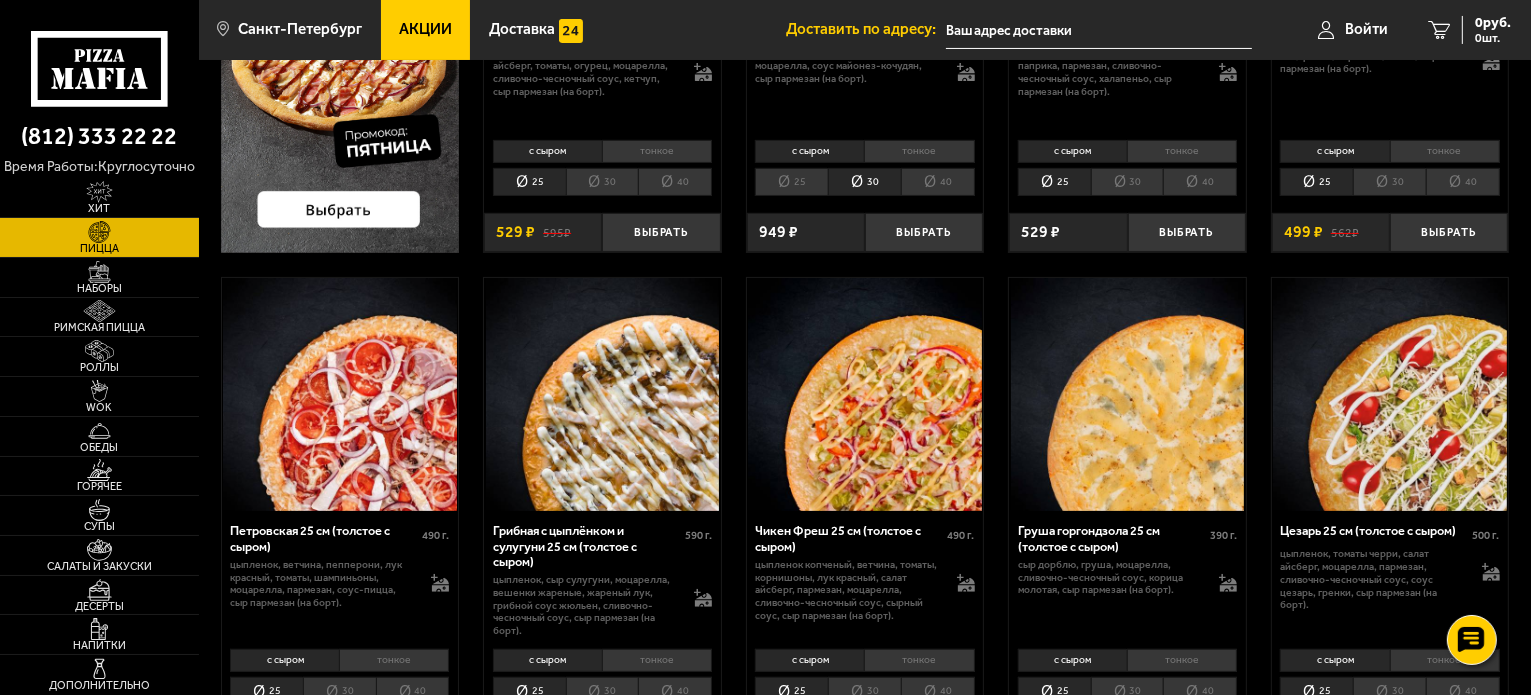 click 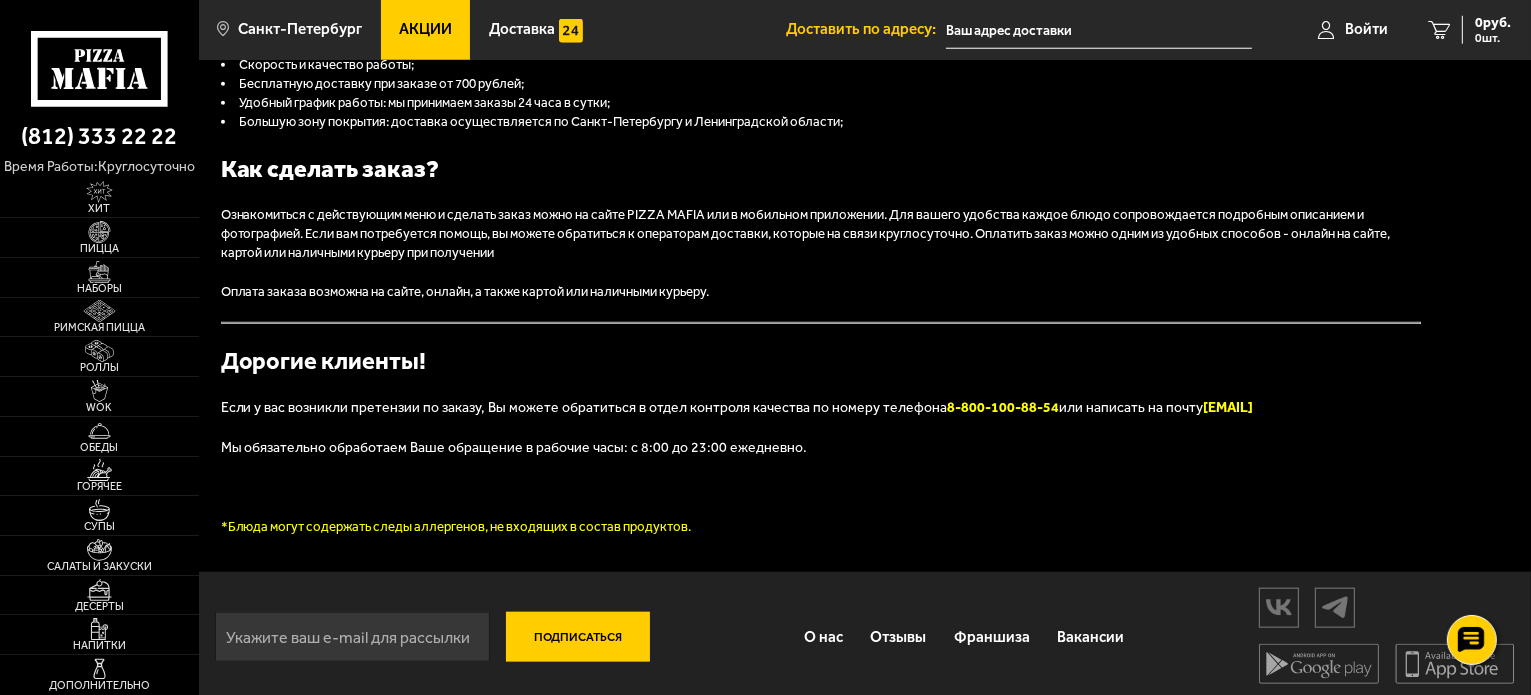 scroll, scrollTop: 2060, scrollLeft: 0, axis: vertical 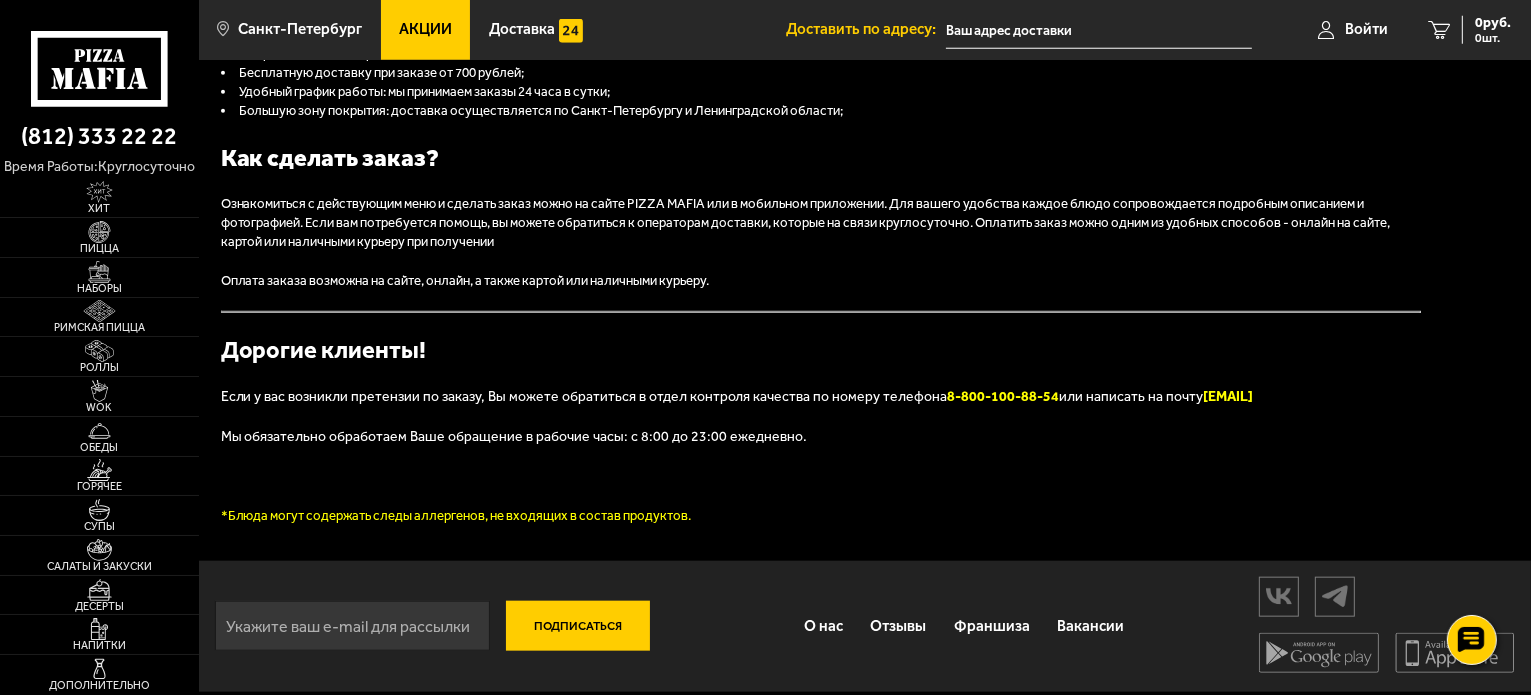 click 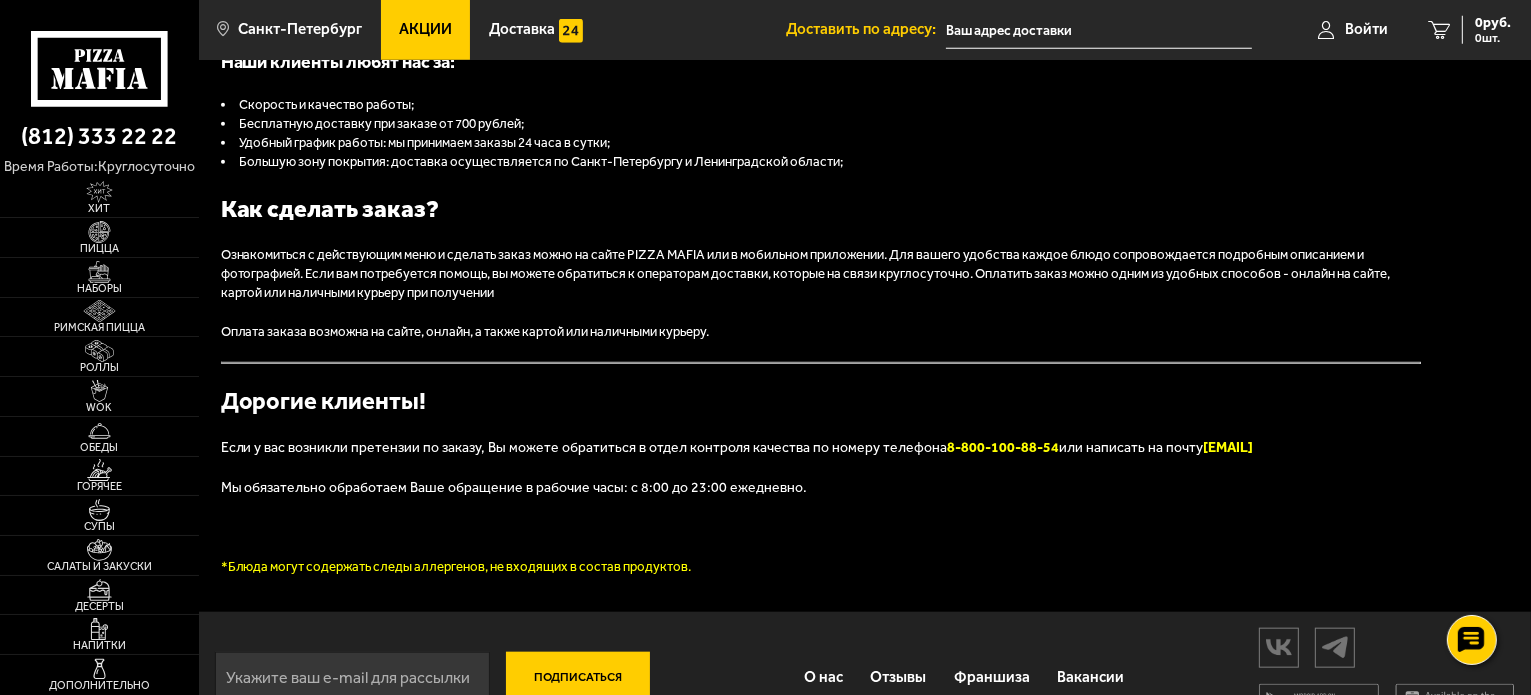 scroll, scrollTop: 2060, scrollLeft: 0, axis: vertical 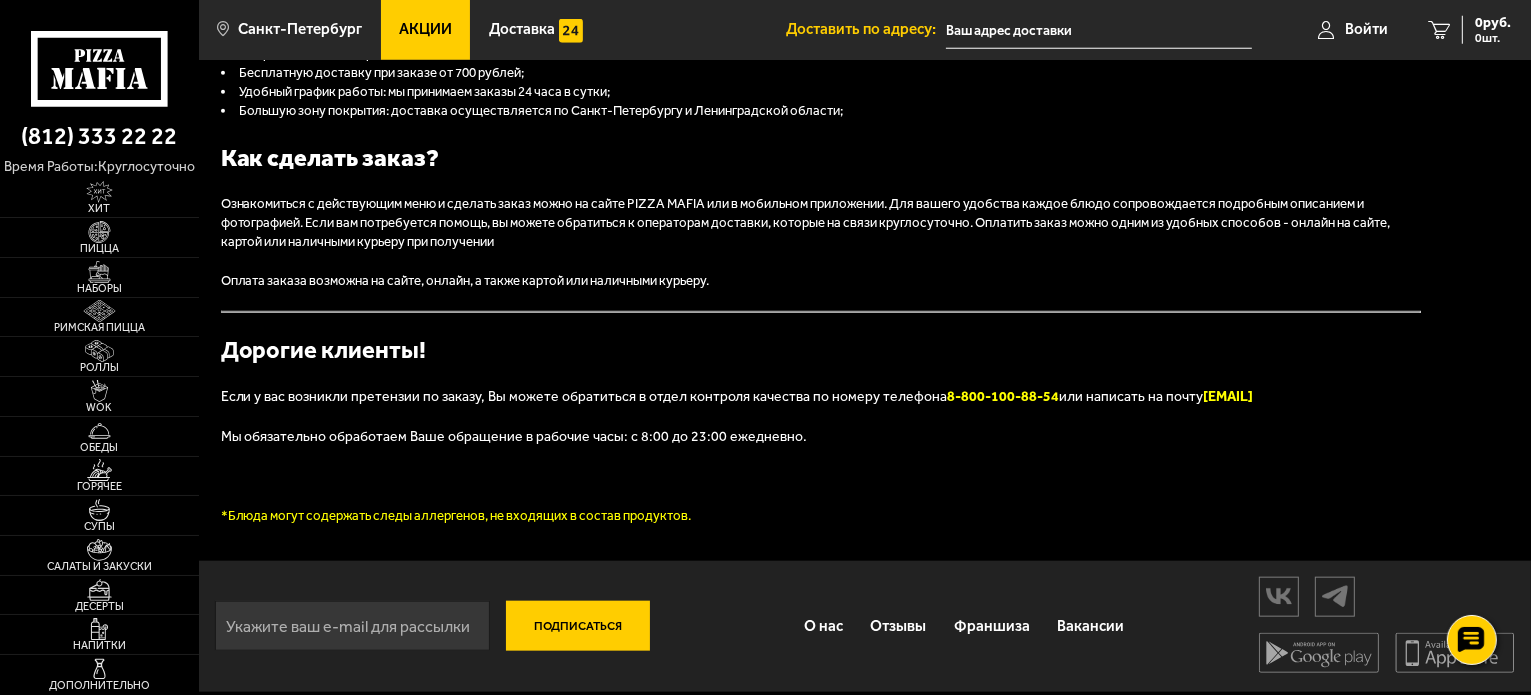 click on "Акции" at bounding box center (425, 29) 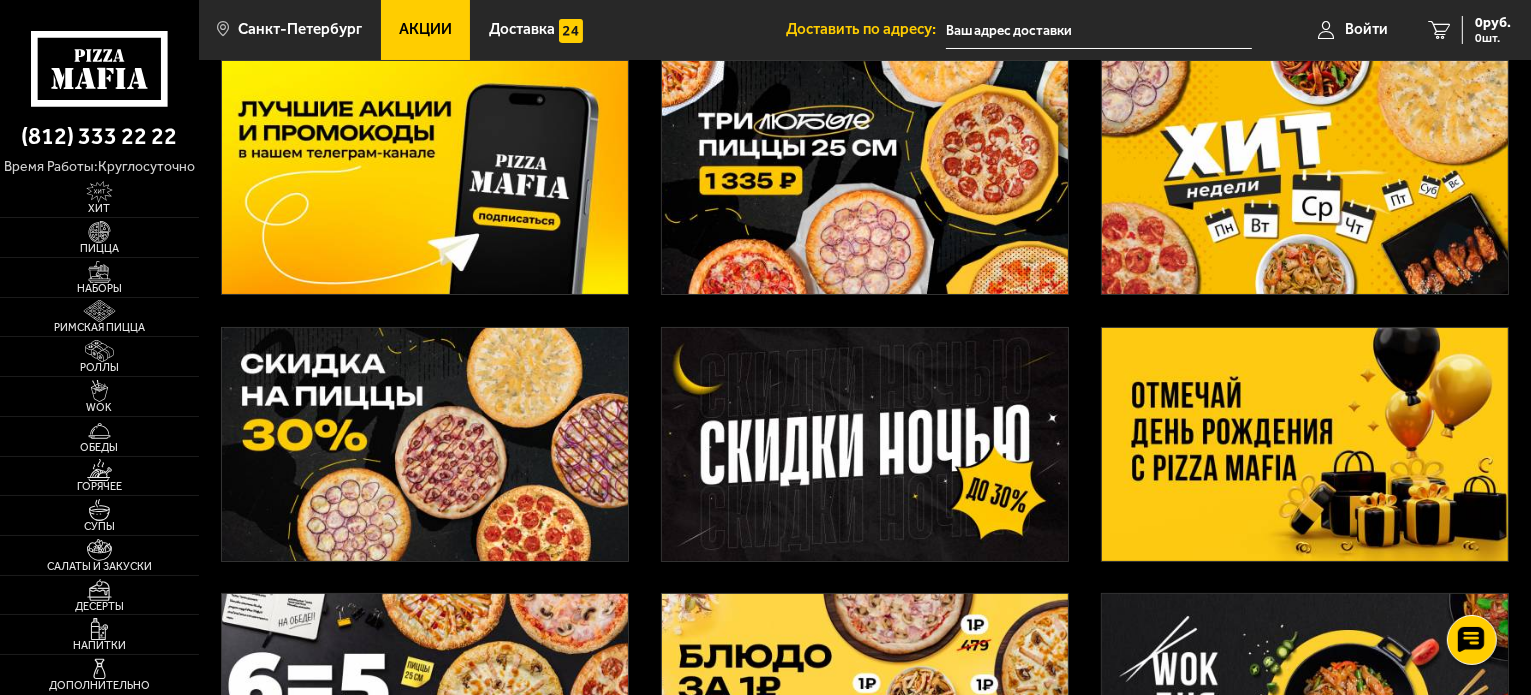 scroll, scrollTop: 101, scrollLeft: 0, axis: vertical 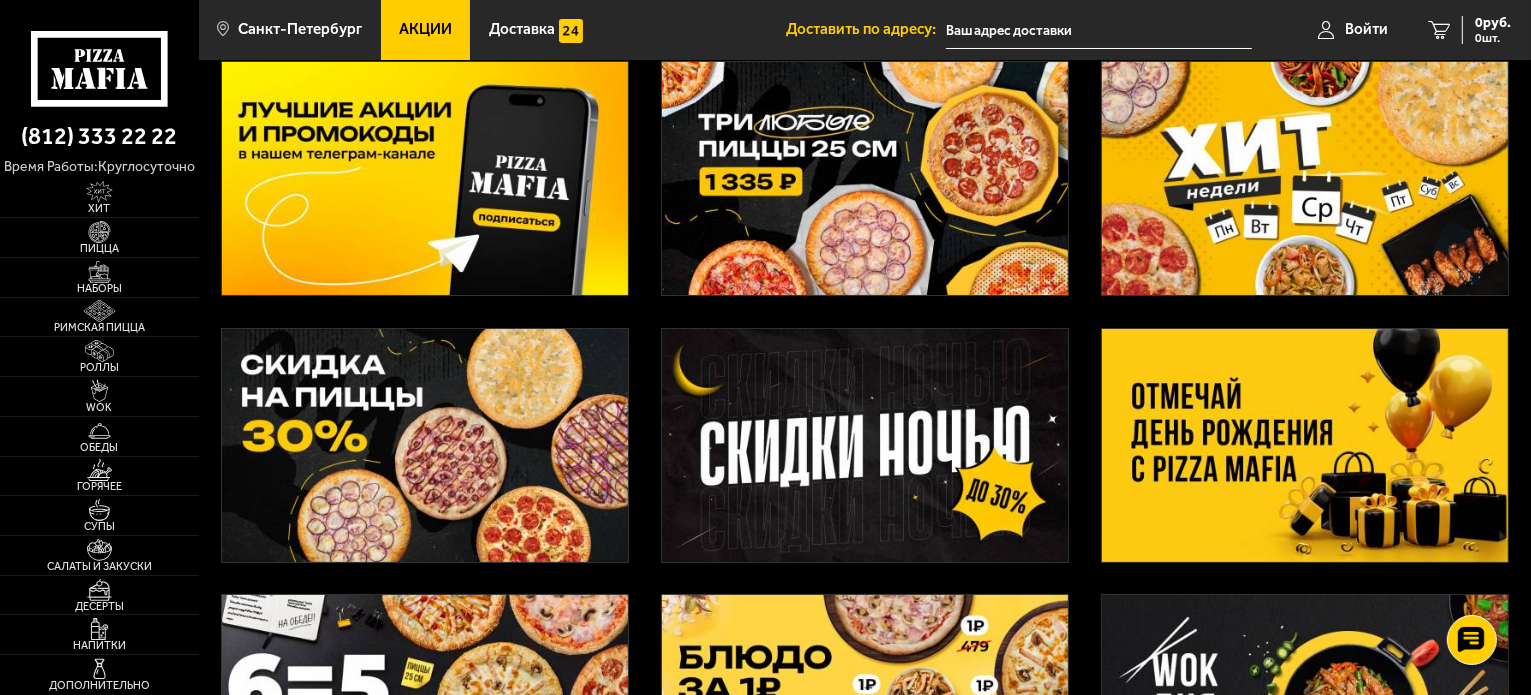 click at bounding box center (1305, 445) 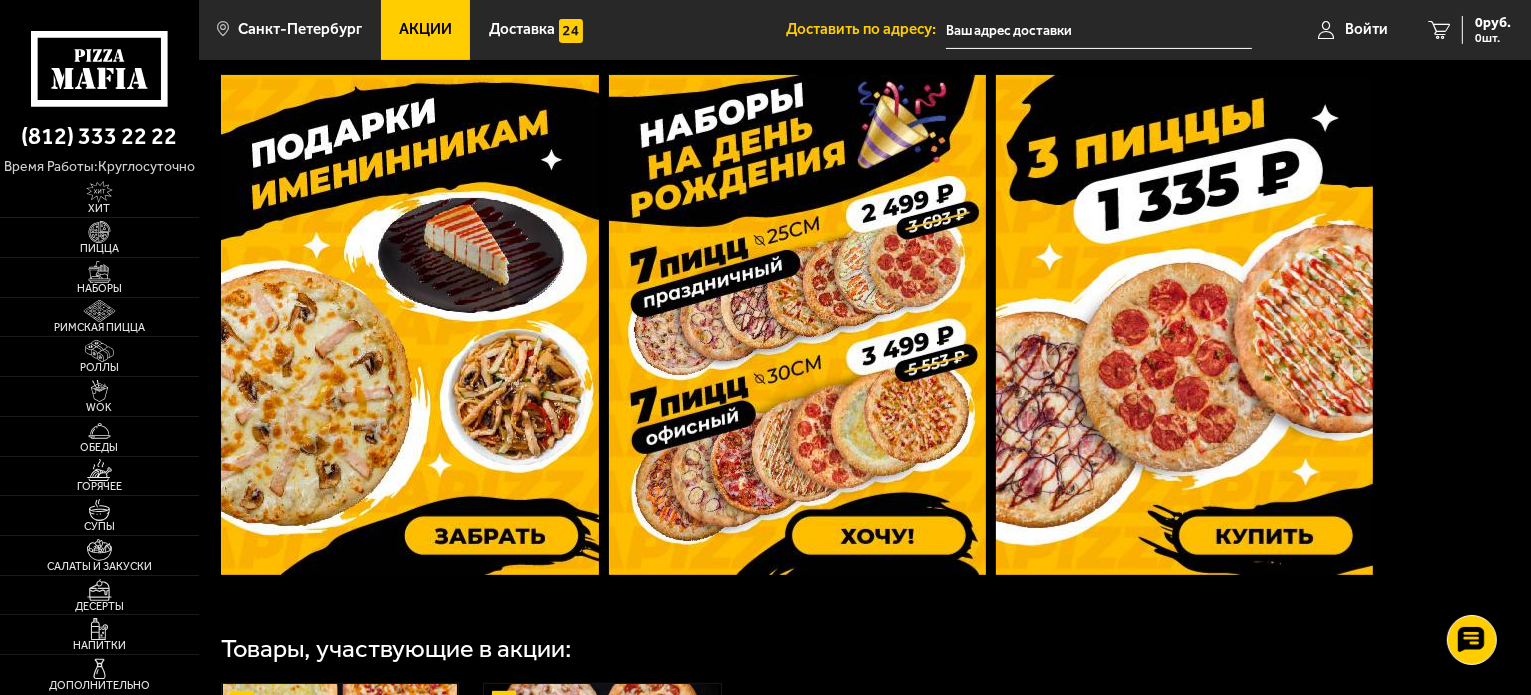 scroll, scrollTop: 598, scrollLeft: 0, axis: vertical 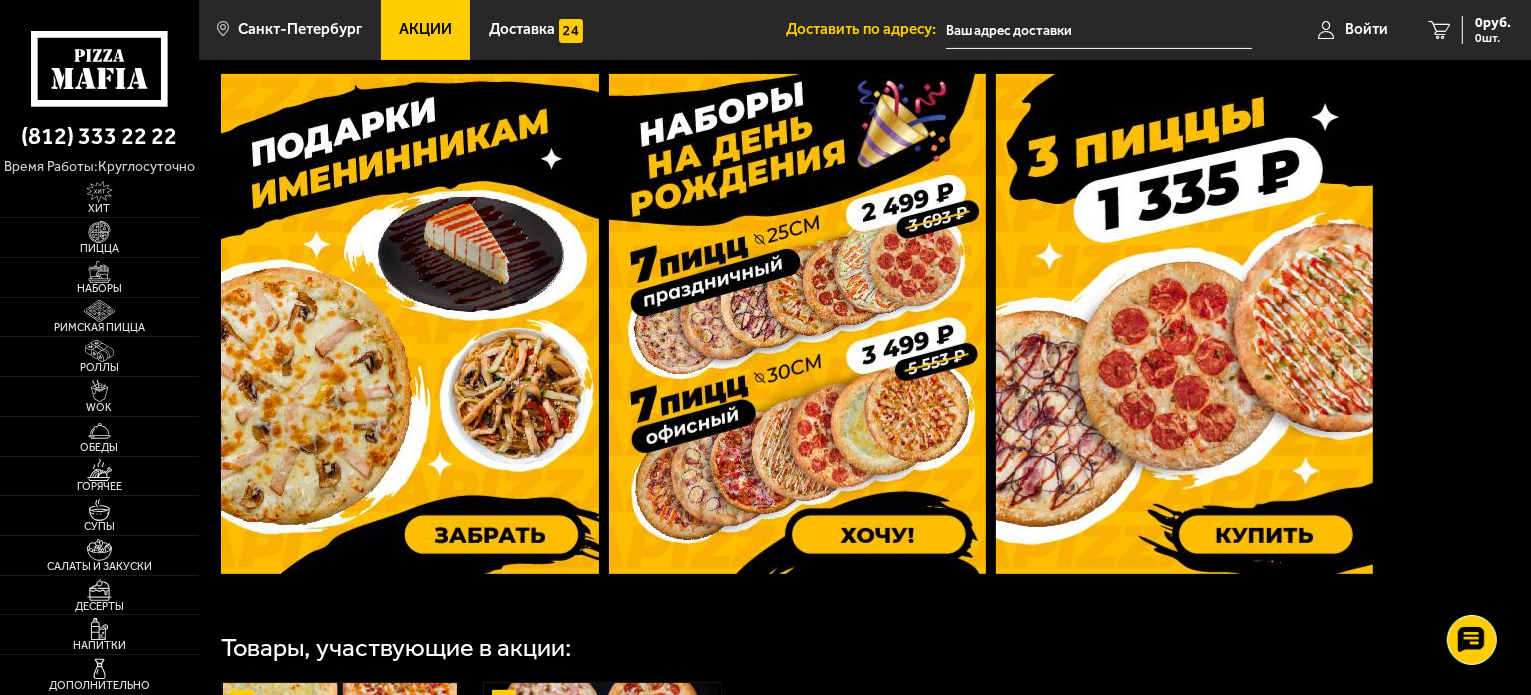 click at bounding box center [797, 324] 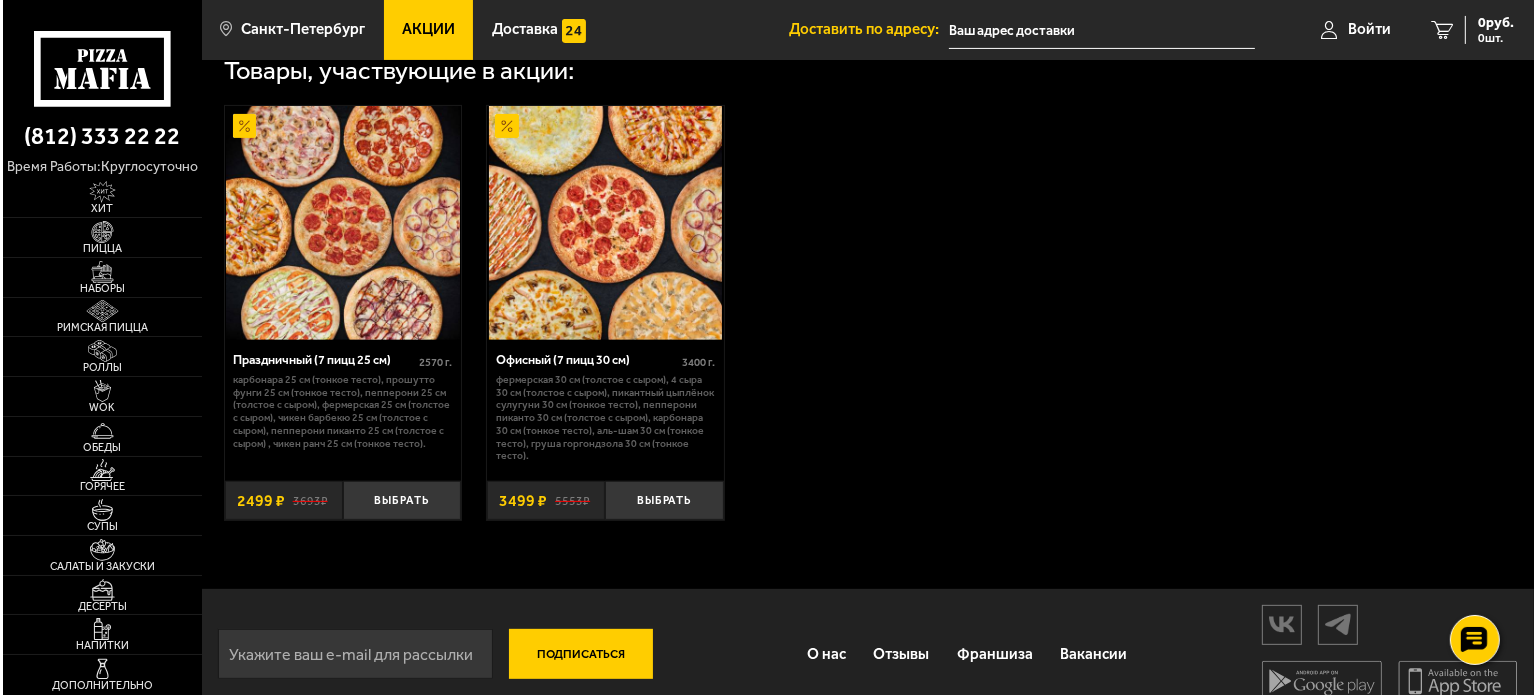 scroll, scrollTop: 674, scrollLeft: 0, axis: vertical 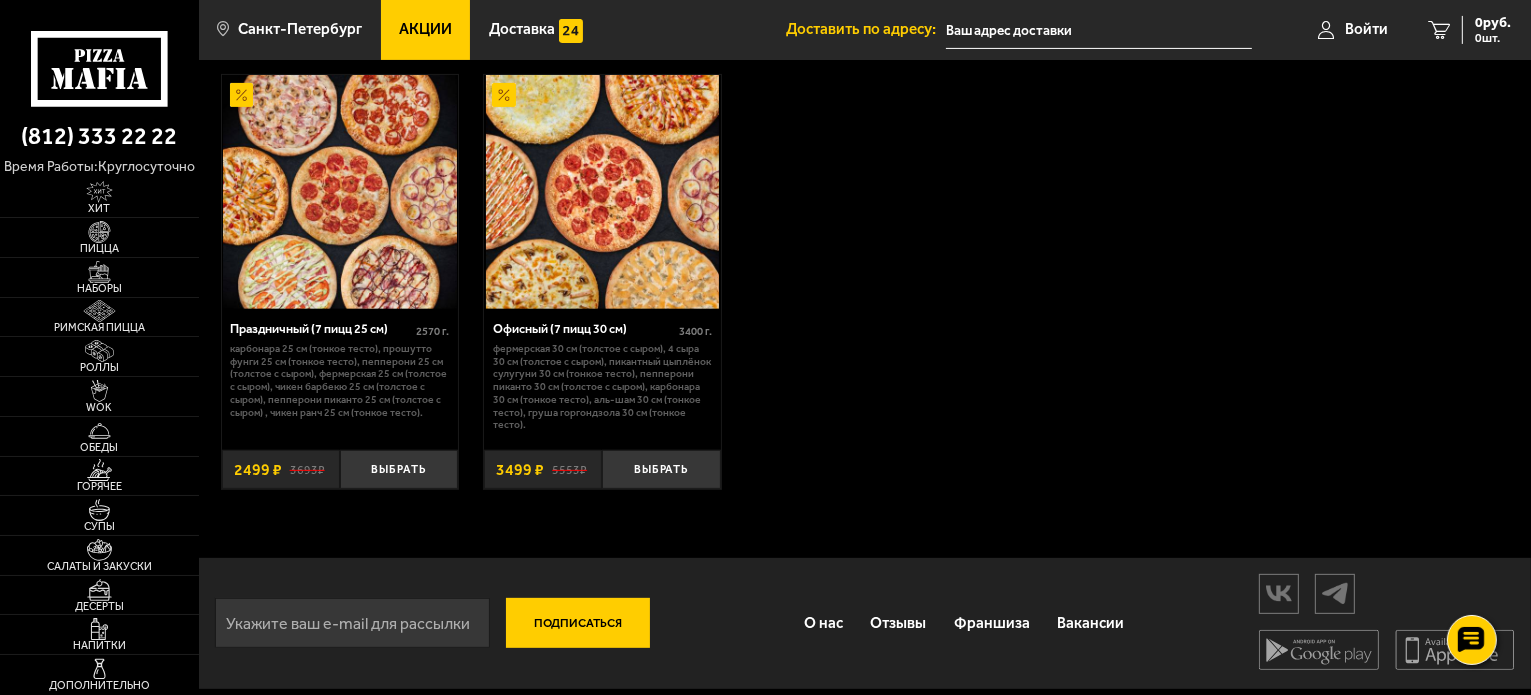 click at bounding box center [602, 192] 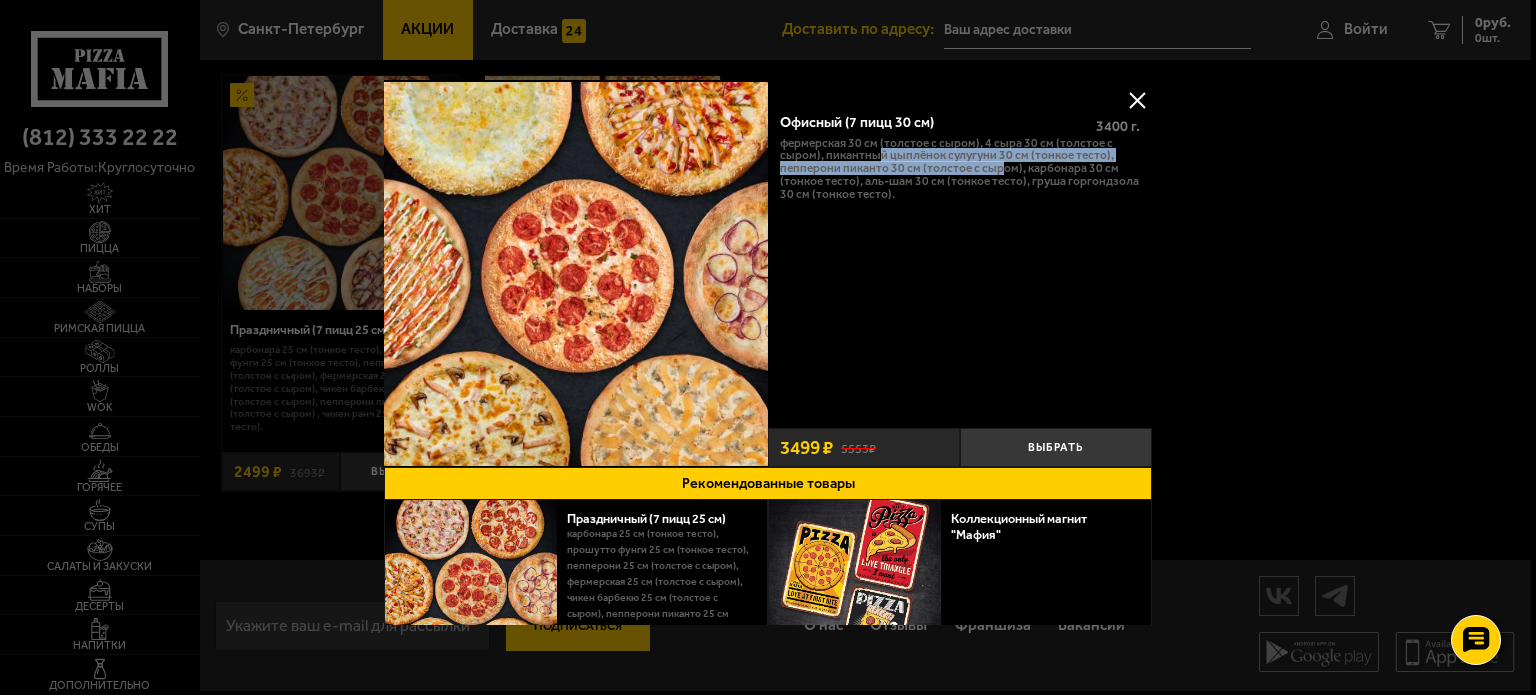 drag, startPoint x: 875, startPoint y: 160, endPoint x: 997, endPoint y: 165, distance: 122.10242 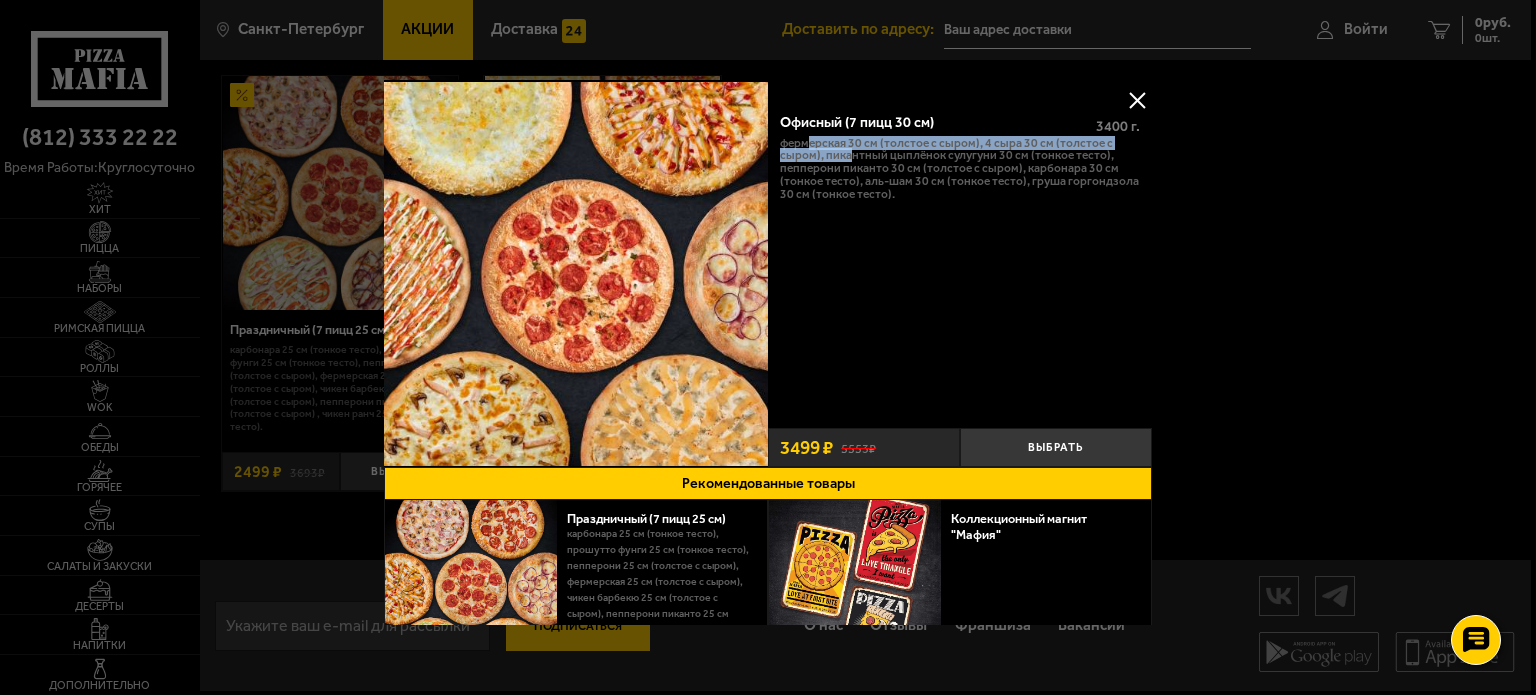 drag, startPoint x: 804, startPoint y: 143, endPoint x: 863, endPoint y: 151, distance: 59.5399 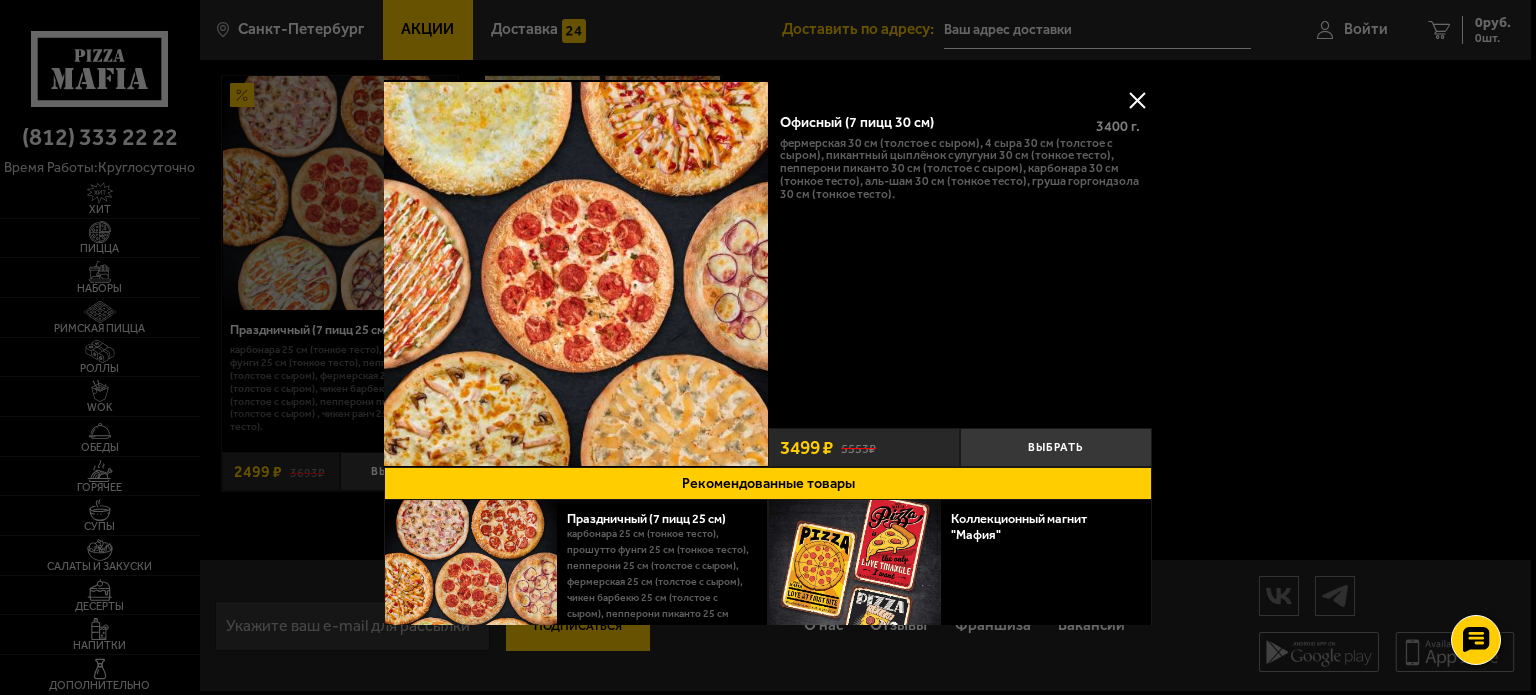click on "Фермерская 30 см (толстое с сыром), 4 сыра 30 см (толстое с сыром), Пикантный цыплёнок сулугуни 30 см (тонкое тесто), Пепперони Пиканто 30 см (толстое с сыром), Карбонара 30 см (тонкое тесто), Аль-Шам 30 см (тонкое тесто), Груша горгондзола 30 см (тонкое тесто)." at bounding box center (960, 169) 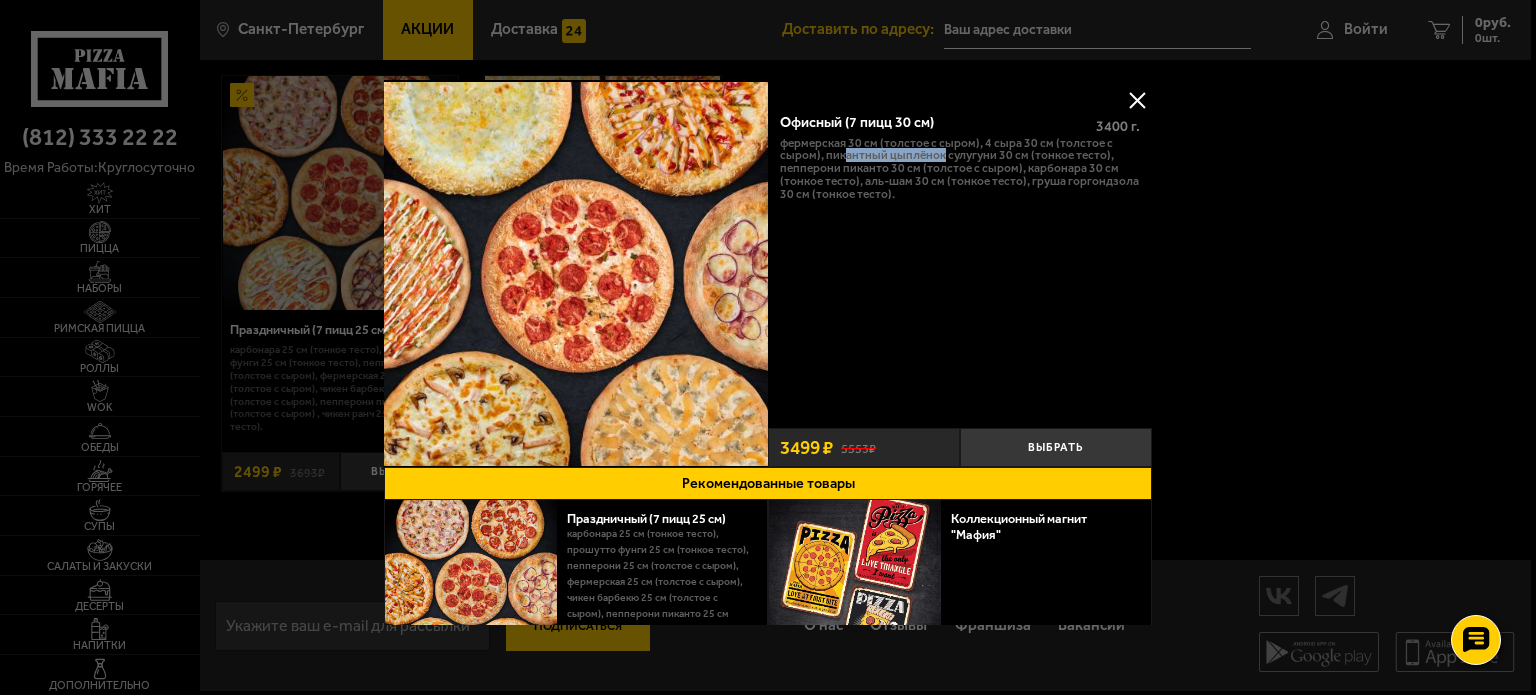 drag, startPoint x: 839, startPoint y: 159, endPoint x: 940, endPoint y: 159, distance: 101 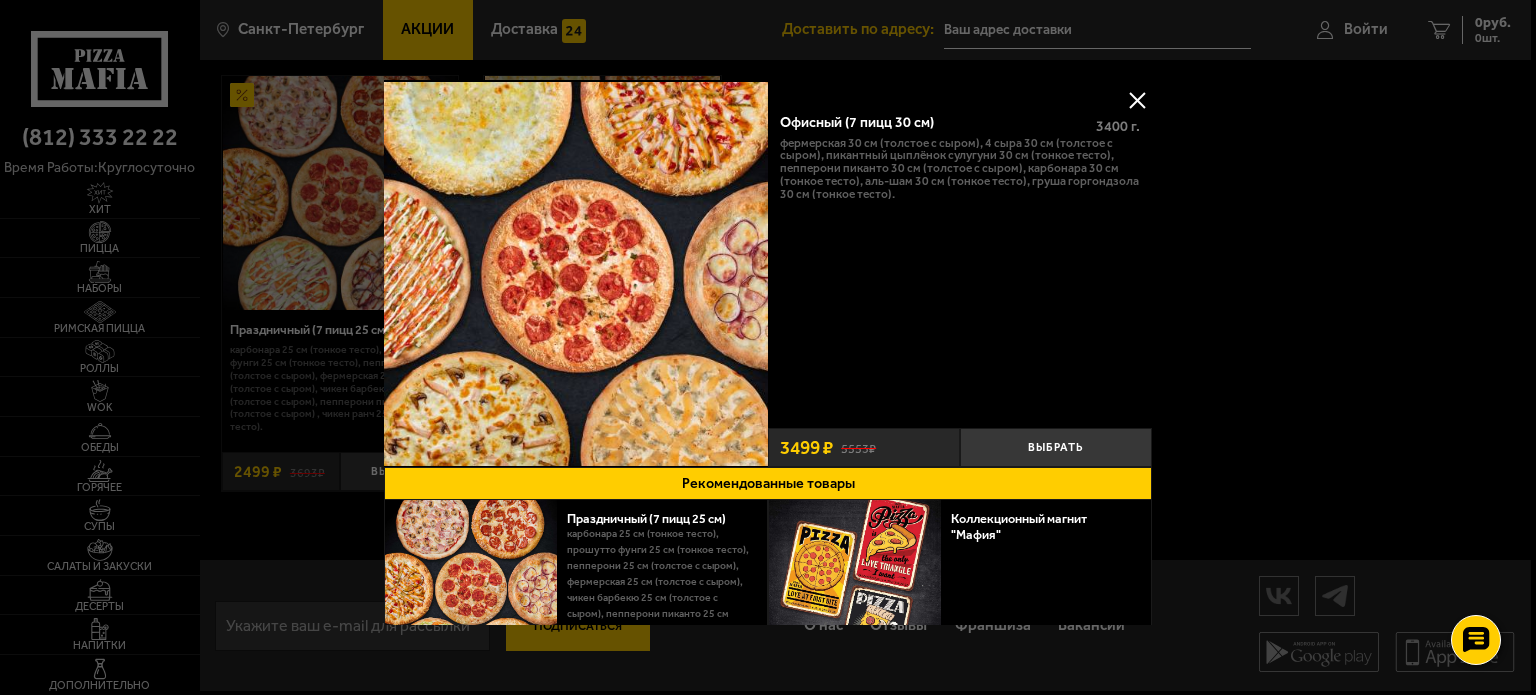 click on "Фермерская 30 см (толстое с сыром), 4 сыра 30 см (толстое с сыром), Пикантный цыплёнок сулугуни 30 см (тонкое тесто), Пепперони Пиканто 30 см (толстое с сыром), Карбонара 30 см (тонкое тесто), Аль-Шам 30 см (тонкое тесто), Груша горгондзола 30 см (тонкое тесто)." at bounding box center (960, 169) 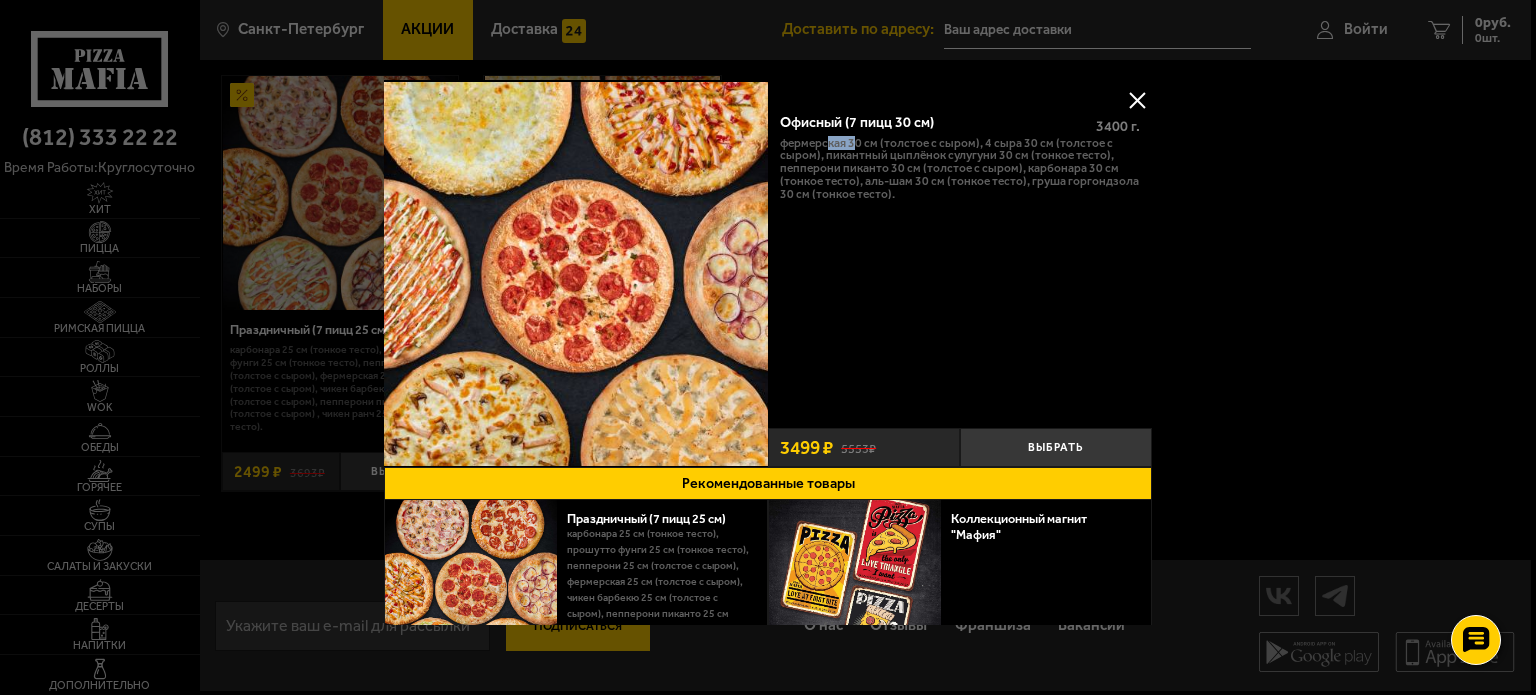 drag, startPoint x: 825, startPoint y: 143, endPoint x: 854, endPoint y: 147, distance: 29.274563 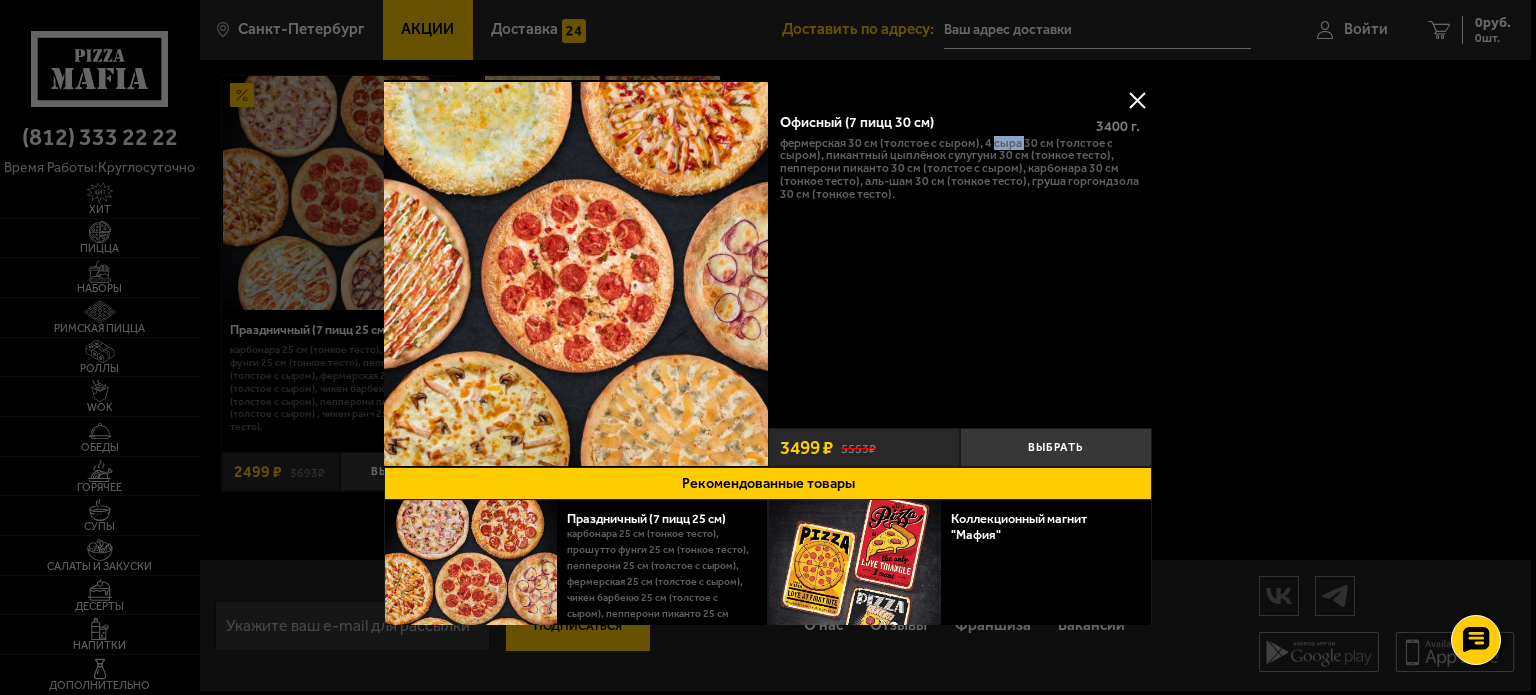 drag, startPoint x: 989, startPoint y: 150, endPoint x: 1019, endPoint y: 150, distance: 30 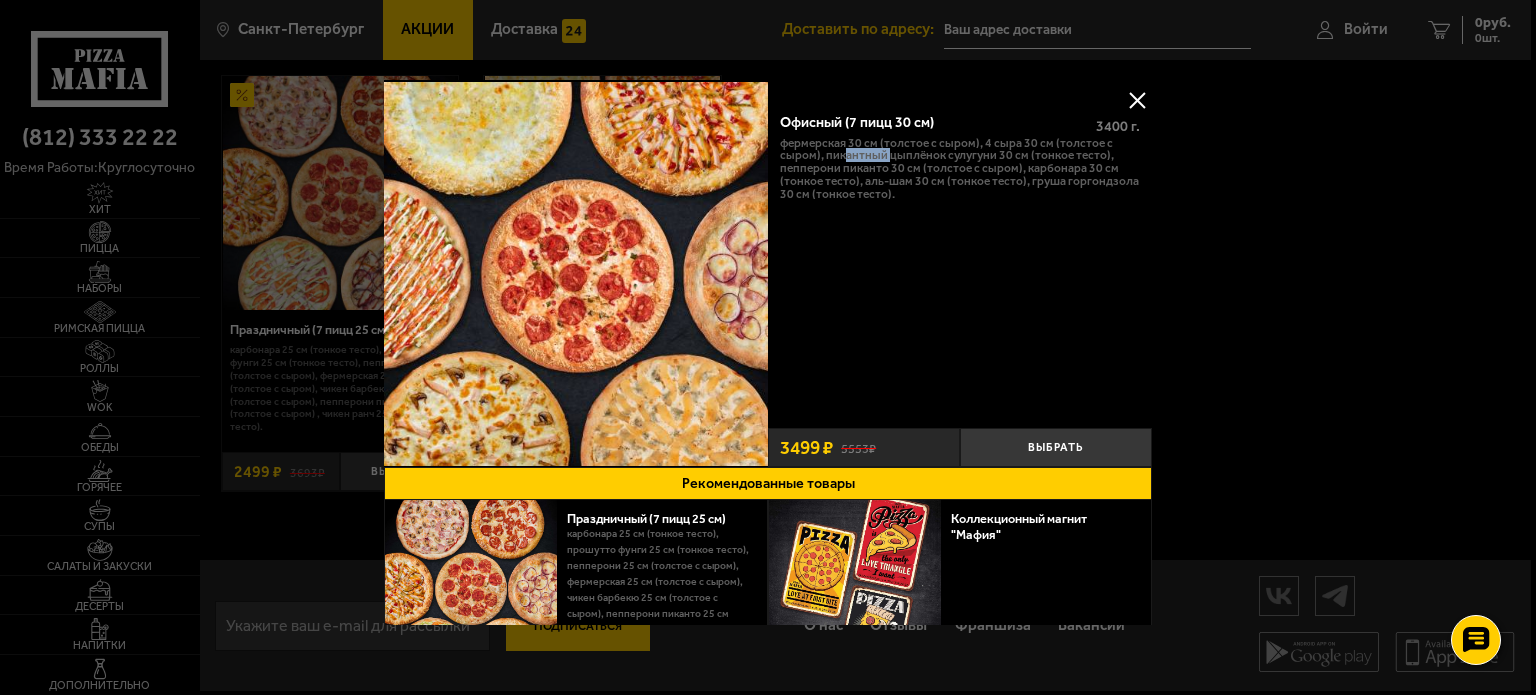 drag, startPoint x: 843, startPoint y: 160, endPoint x: 884, endPoint y: 160, distance: 41 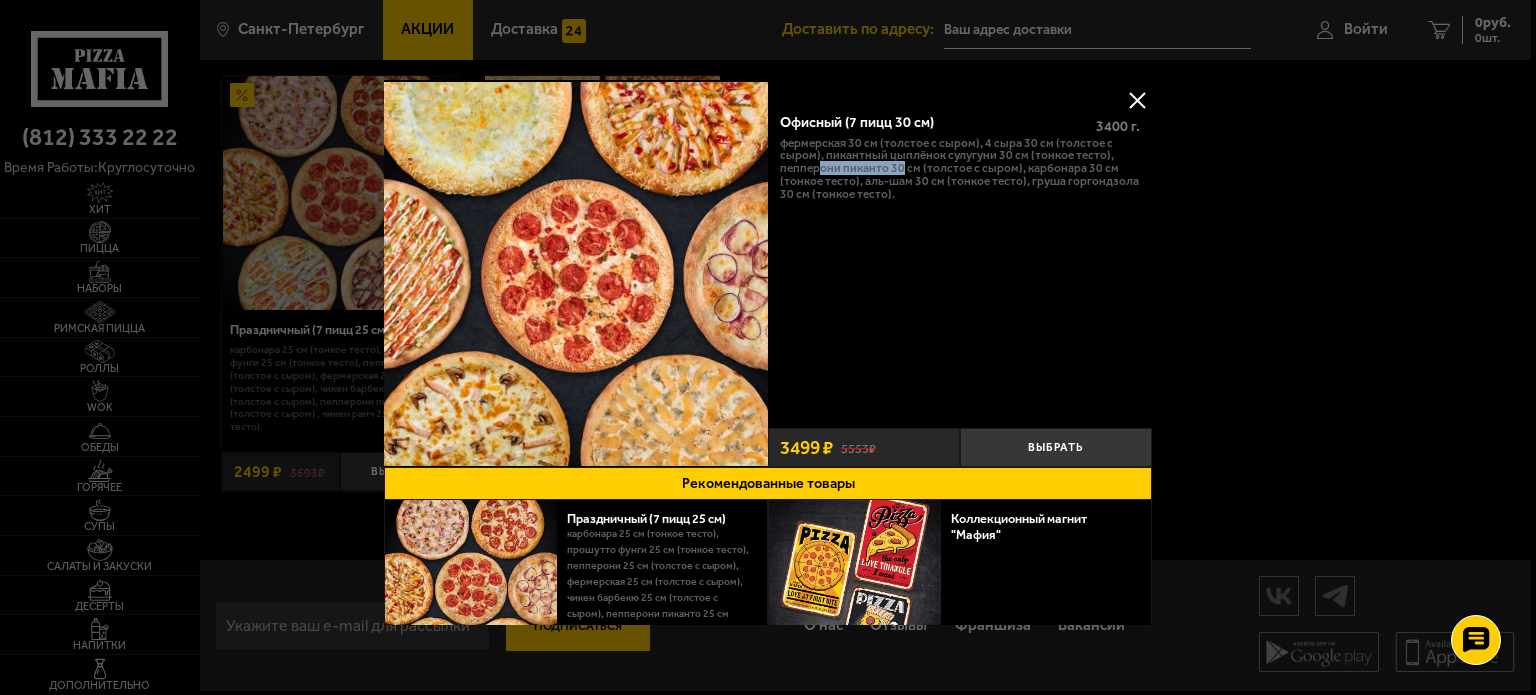 drag, startPoint x: 817, startPoint y: 169, endPoint x: 900, endPoint y: 175, distance: 83.21658 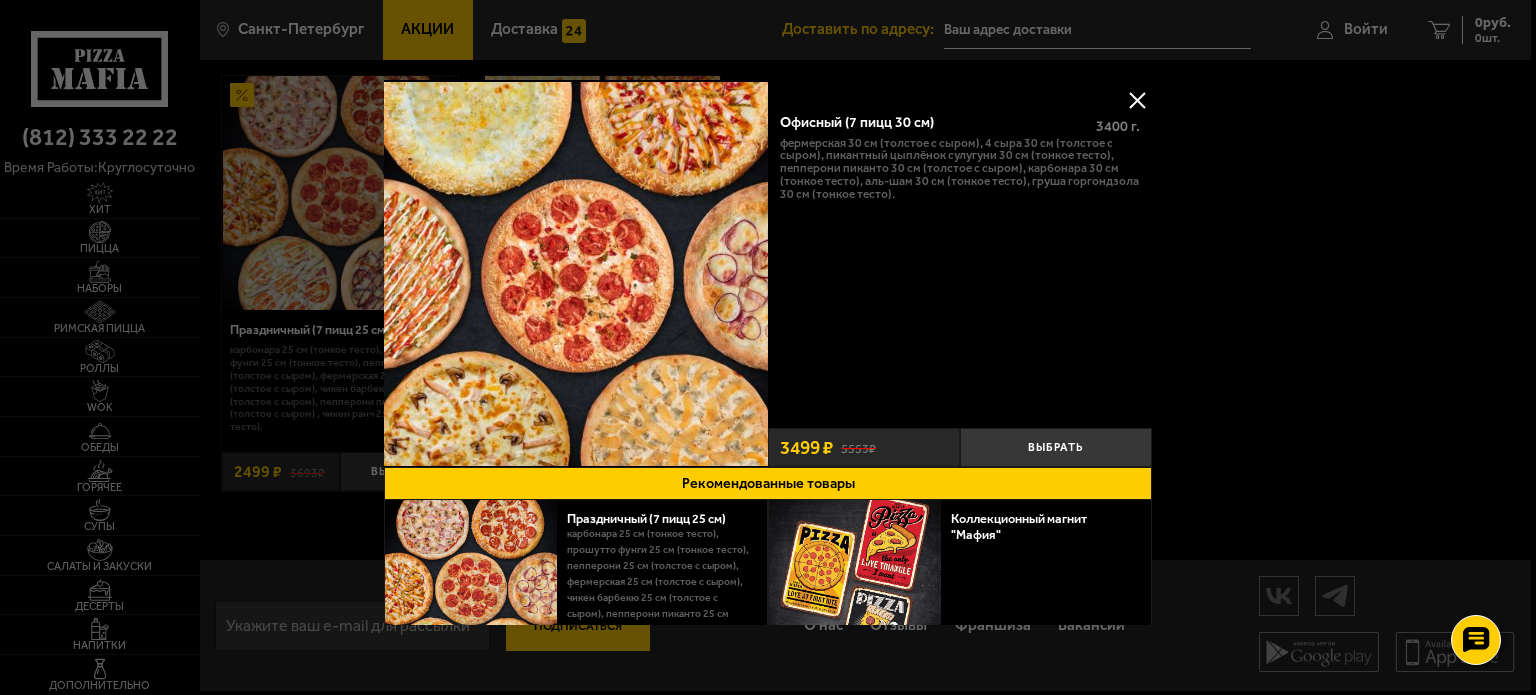 click on "Фермерская 30 см (толстое с сыром), 4 сыра 30 см (толстое с сыром), Пикантный цыплёнок сулугуни 30 см (тонкое тесто), Пепперони Пиканто 30 см (толстое с сыром), Карбонара 30 см (тонкое тесто), Аль-Шам 30 см (тонкое тесто), Груша горгондзола 30 см (тонкое тесто)." at bounding box center (960, 169) 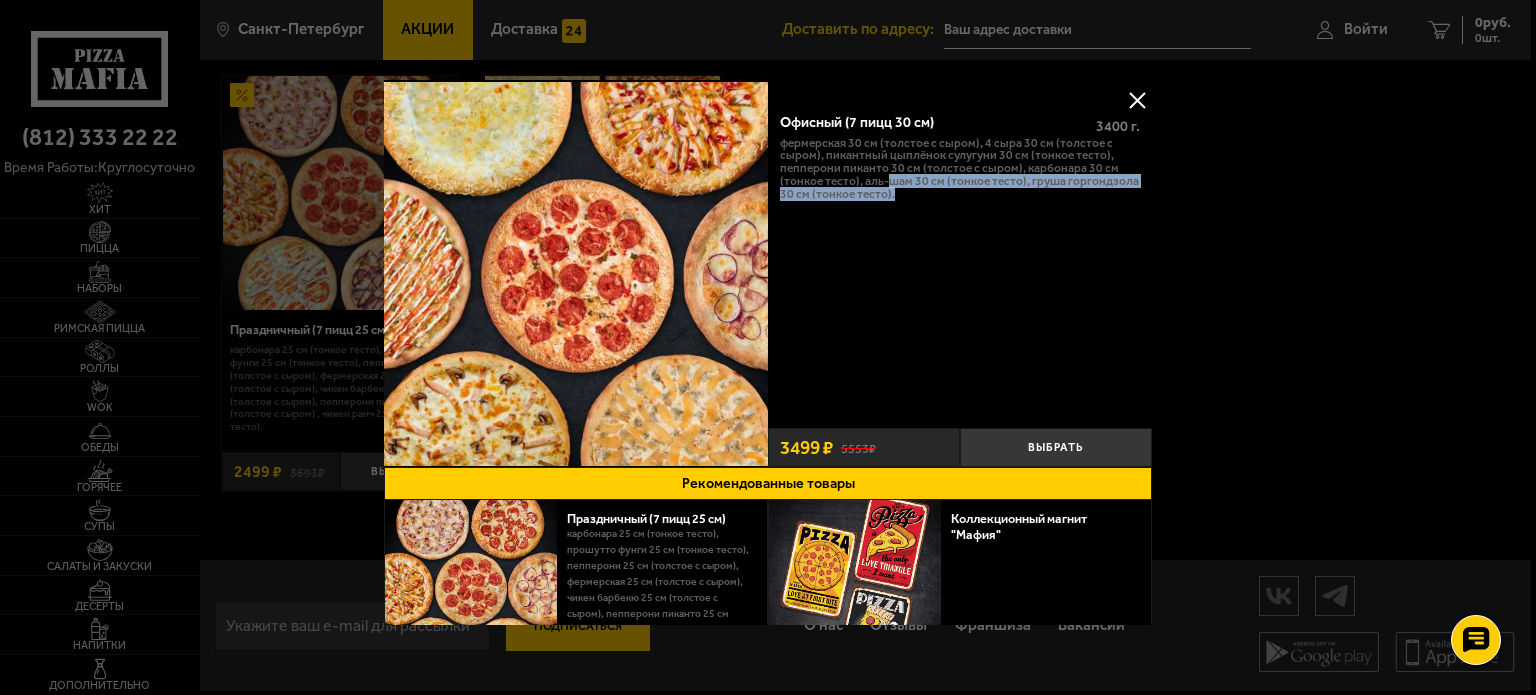 drag, startPoint x: 906, startPoint y: 186, endPoint x: 1015, endPoint y: 197, distance: 109.55364 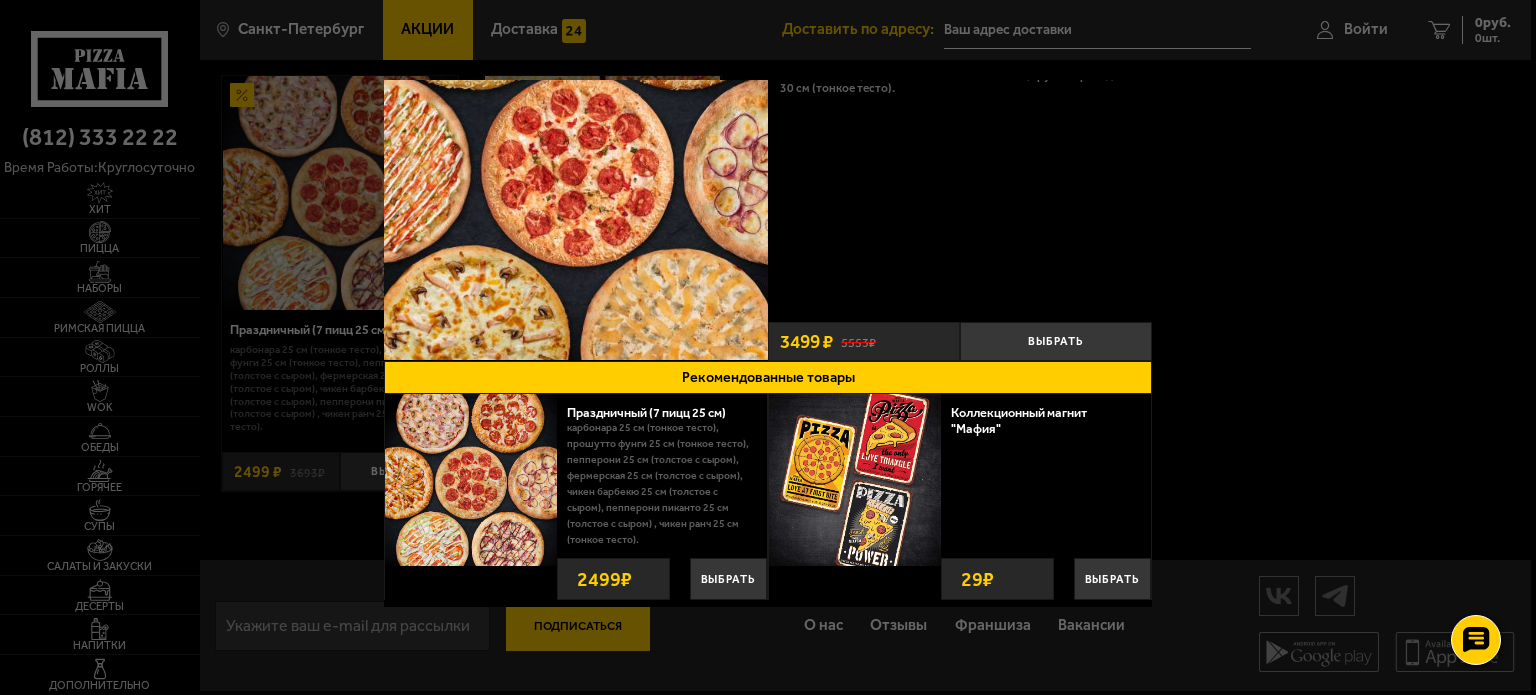 scroll, scrollTop: 108, scrollLeft: 0, axis: vertical 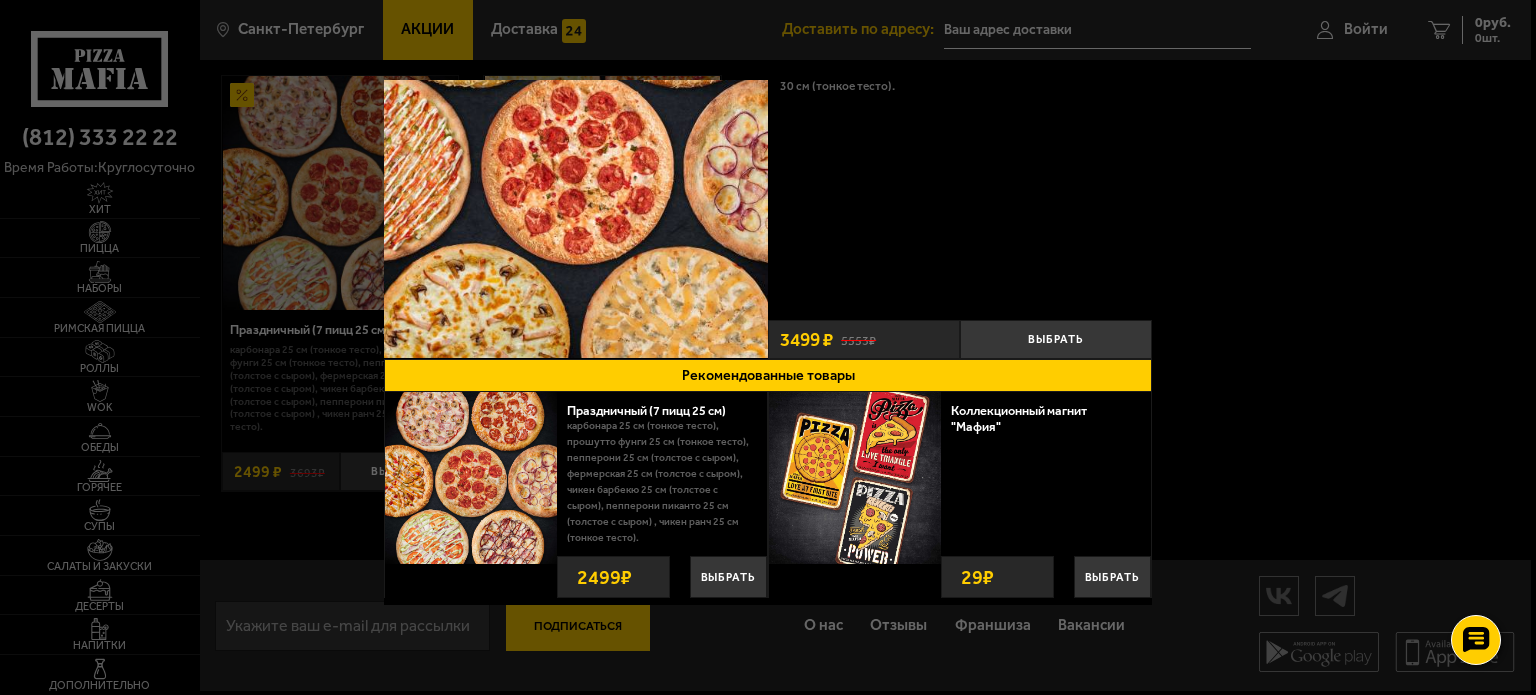 click on "Офисный (7 пицц 30 см) 3400 г . Фермерская 30 см (толстое с сыром), 4 сыра 30 см (толстое с сыром), Пикантный цыплёнок сулугуни 30 см (тонкое тесто), Пепперони Пиканто 30 см (толстое с сыром), Карбонара 30 см (тонкое тесто), Аль-Шам 30 см (тонкое тесто), Груша горгондзола 30 см (тонкое тесто)." at bounding box center (960, 152) 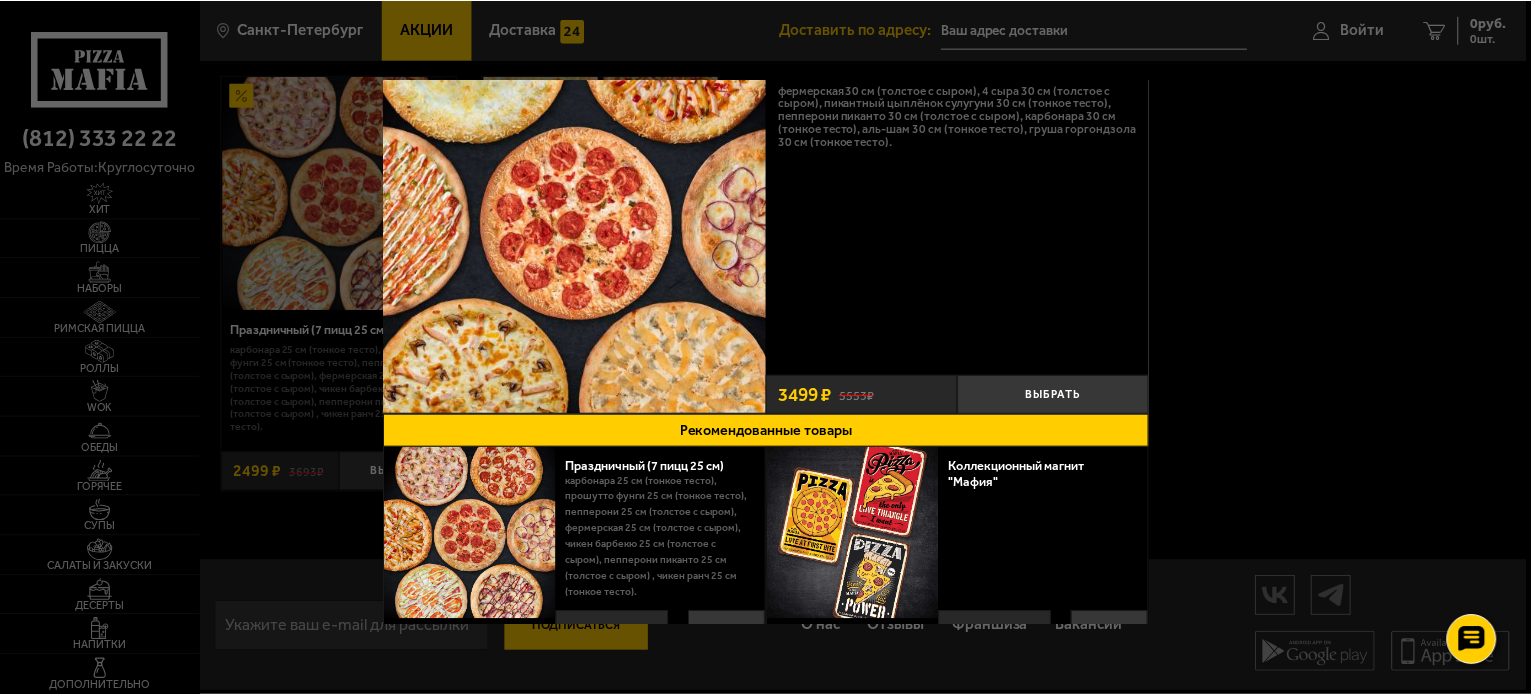 scroll, scrollTop: 0, scrollLeft: 0, axis: both 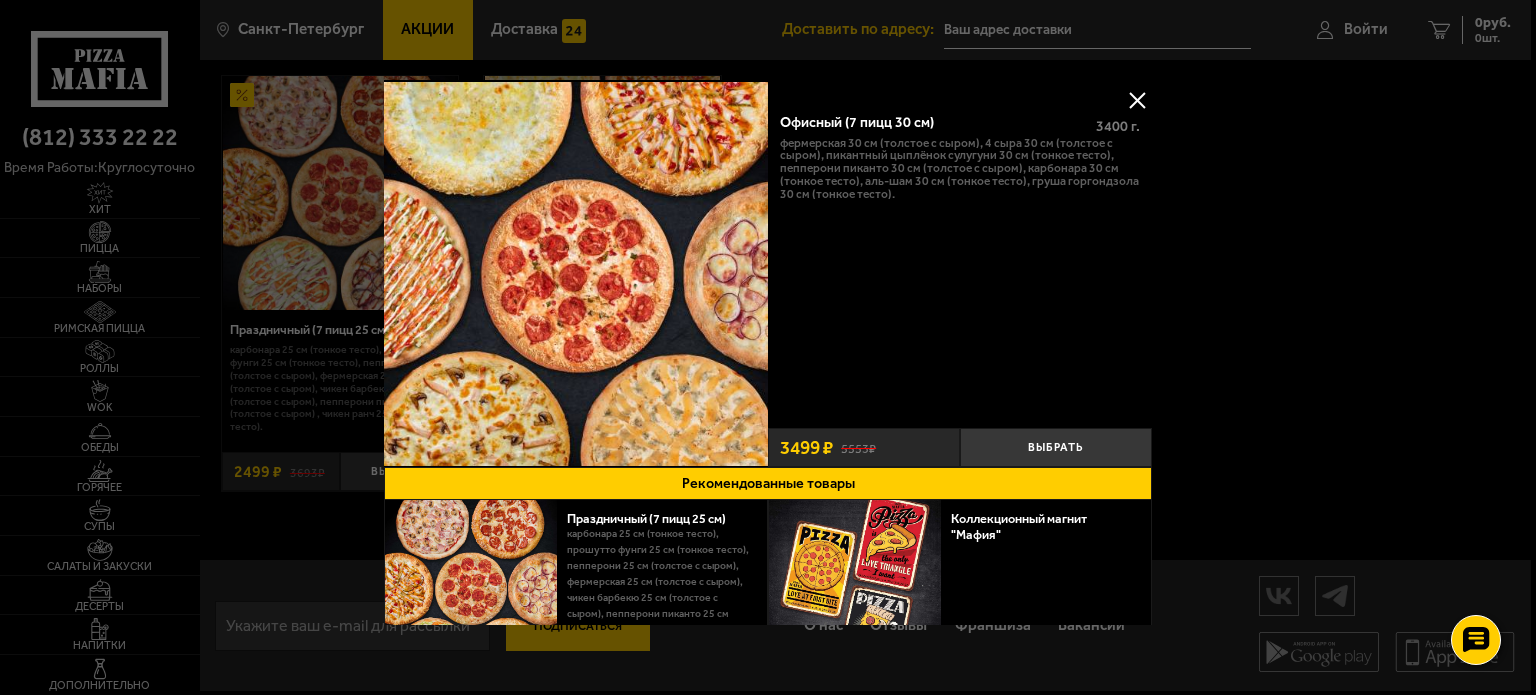 click at bounding box center (1137, 100) 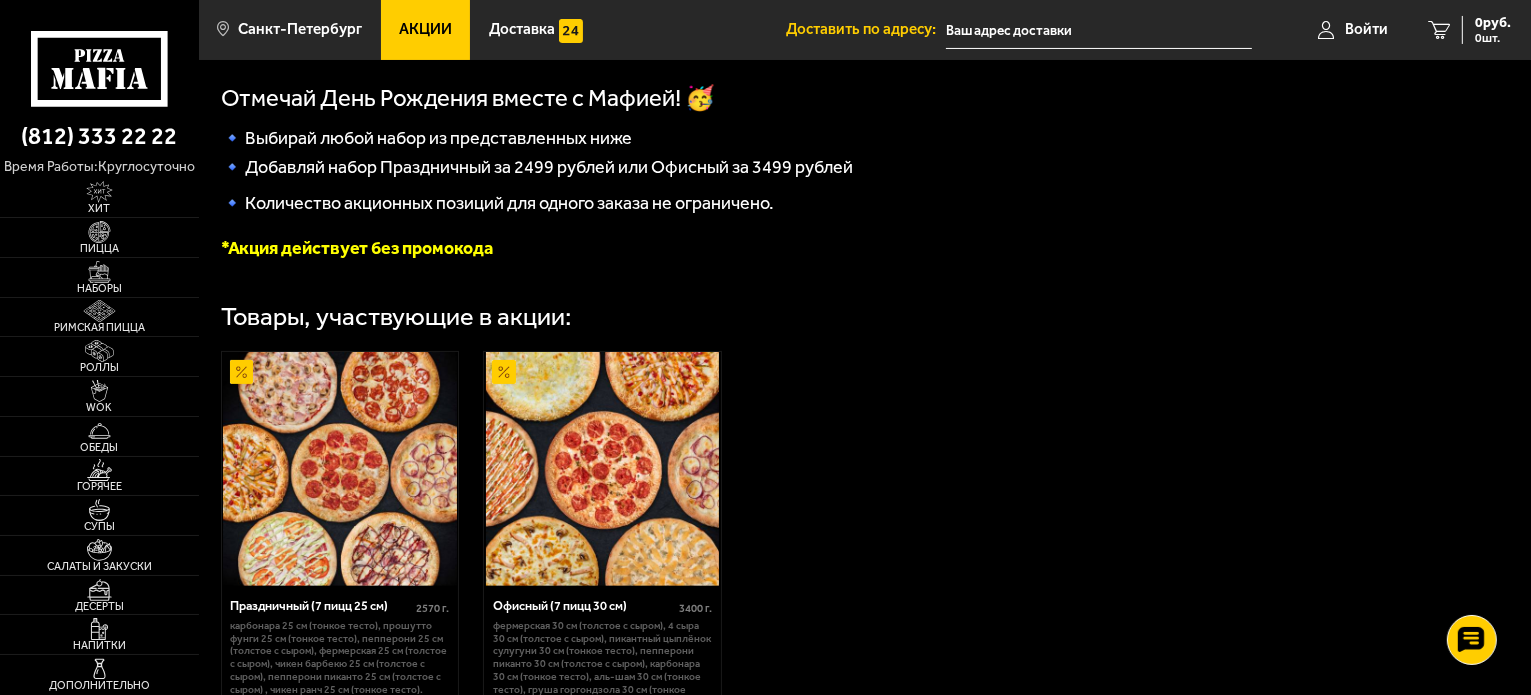 scroll, scrollTop: 0, scrollLeft: 0, axis: both 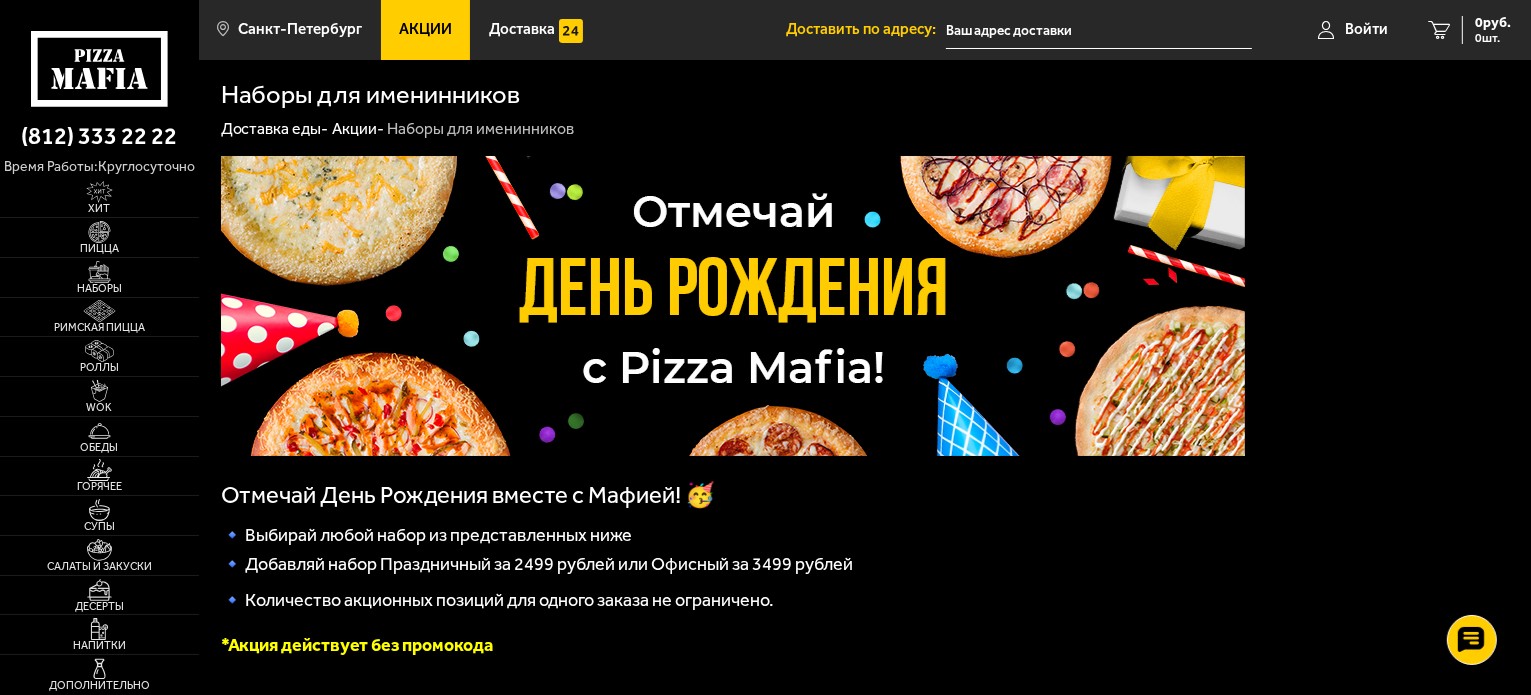 click at bounding box center (1099, 30) 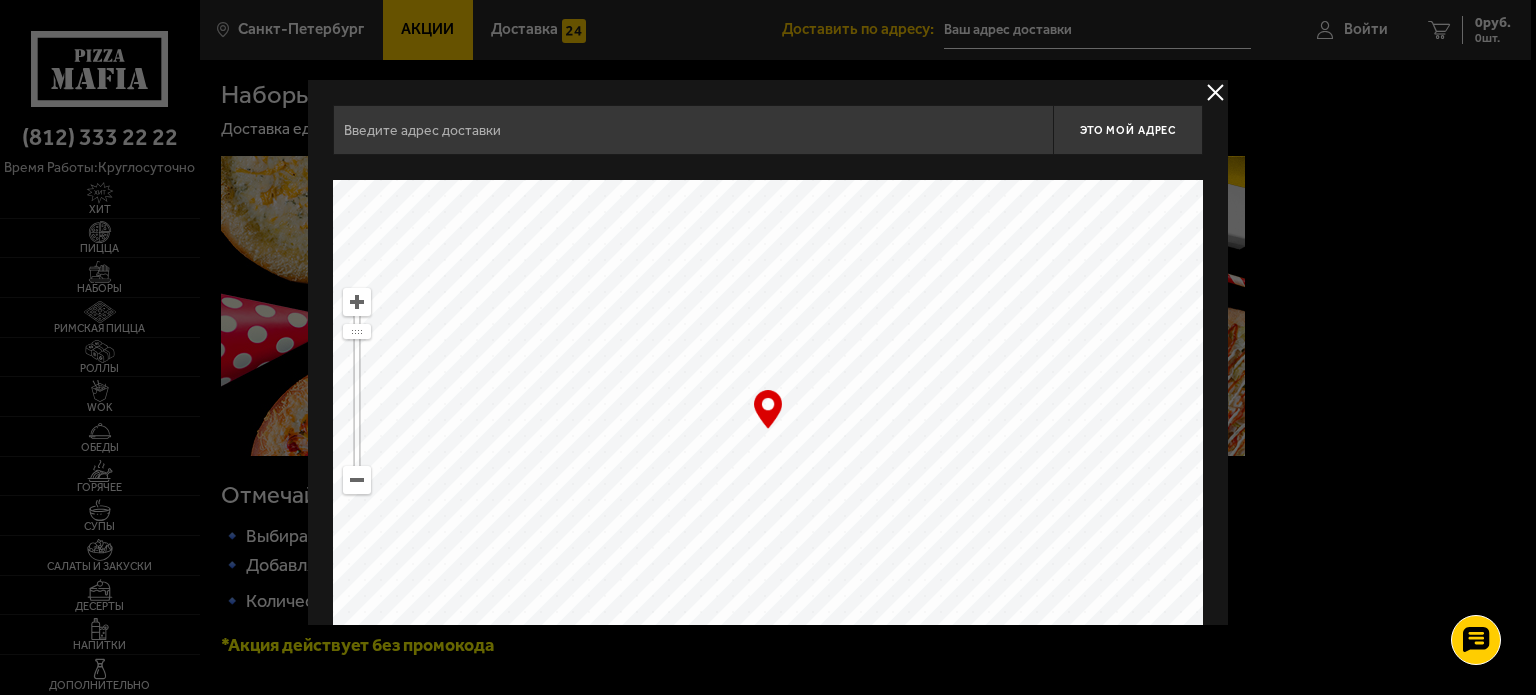 click at bounding box center [768, 347] 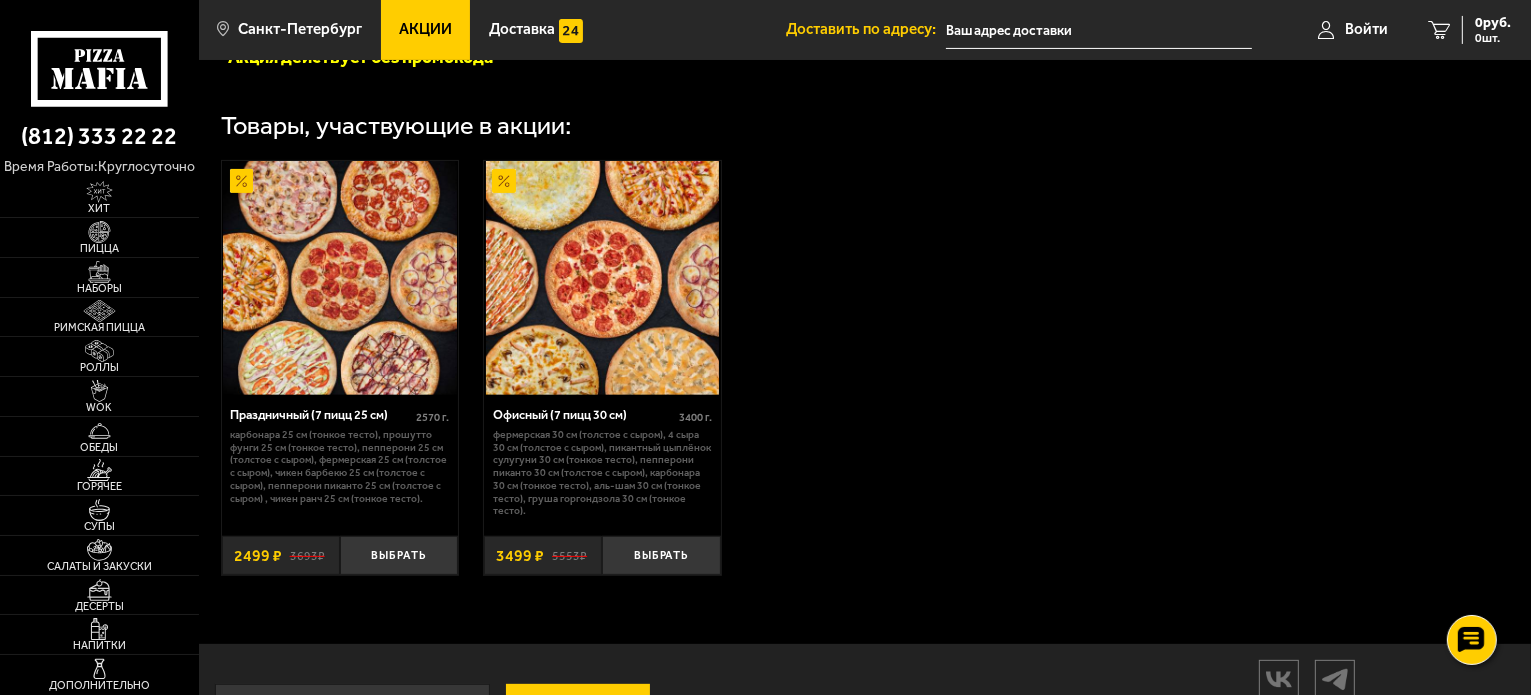 scroll, scrollTop: 674, scrollLeft: 0, axis: vertical 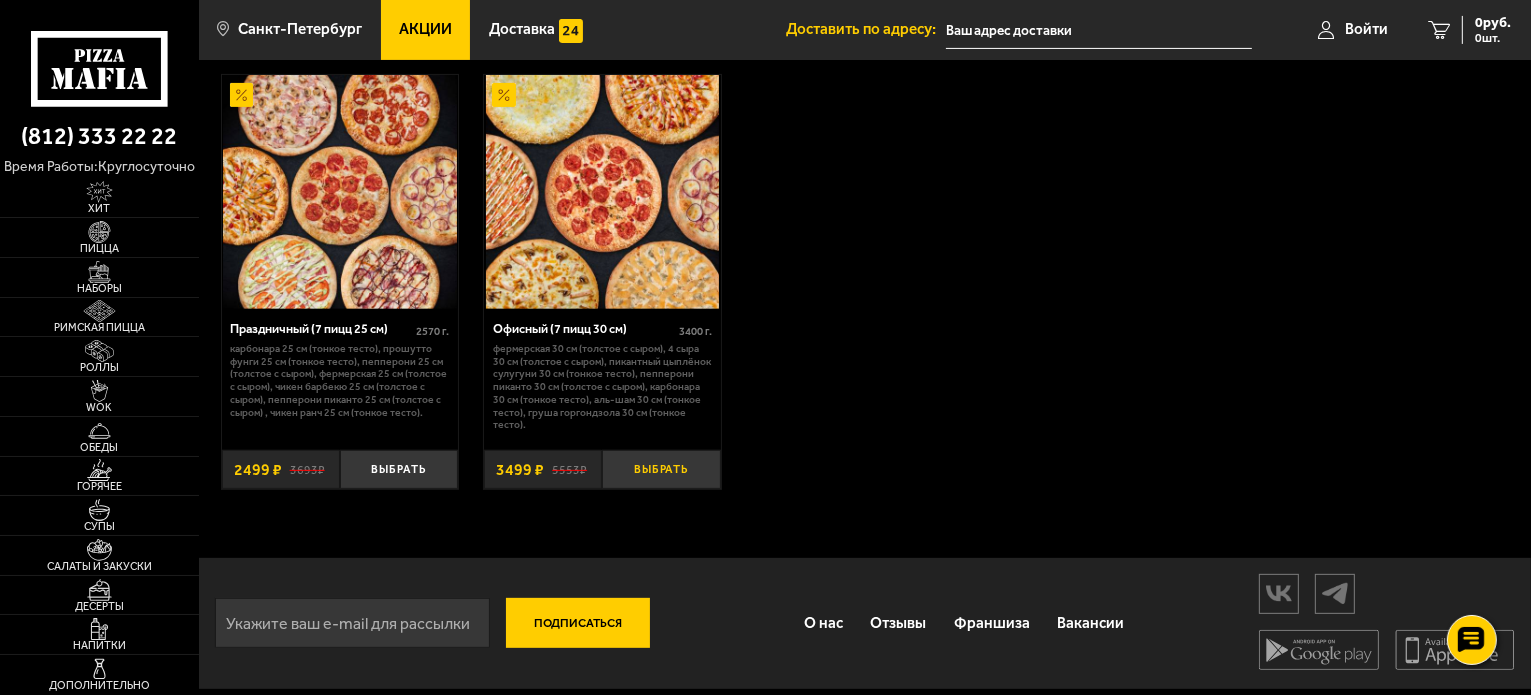 click on "Выбрать" at bounding box center (661, 469) 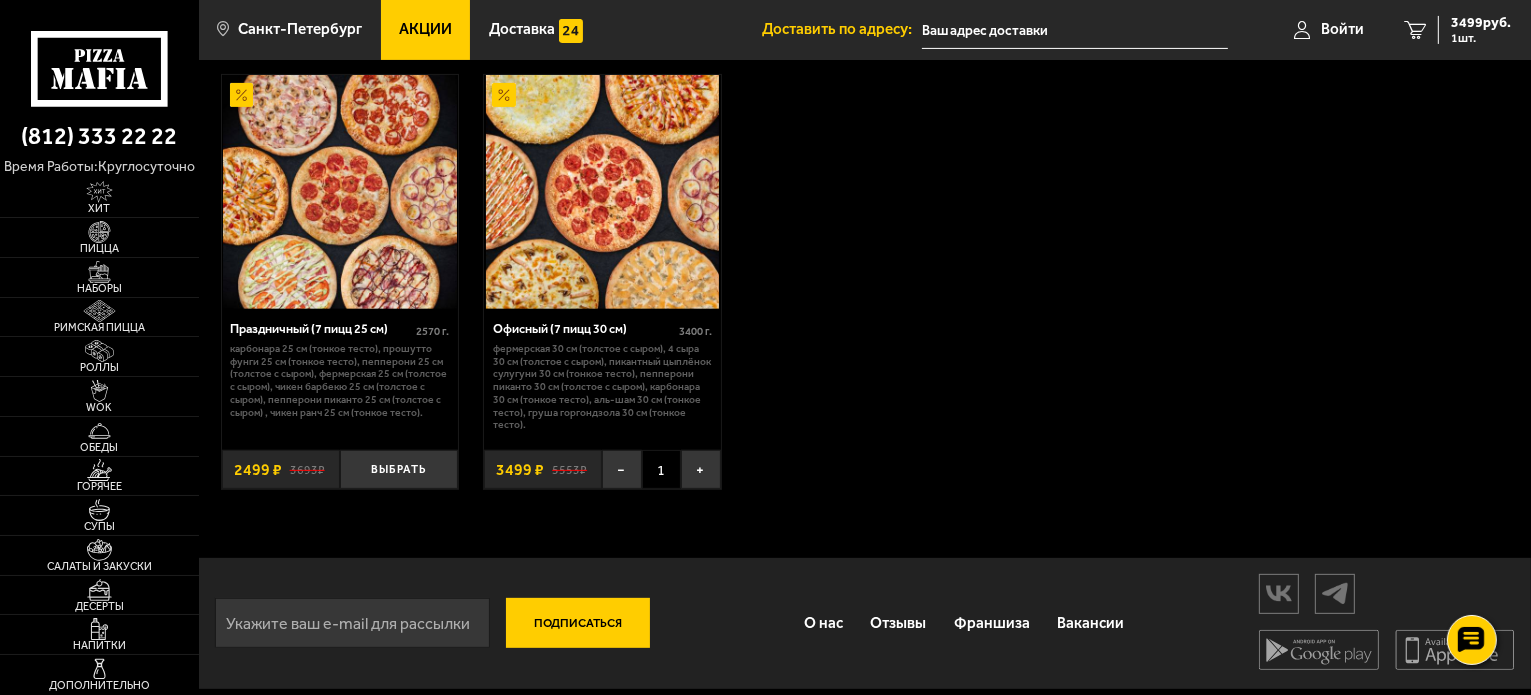 click at bounding box center (1075, 30) 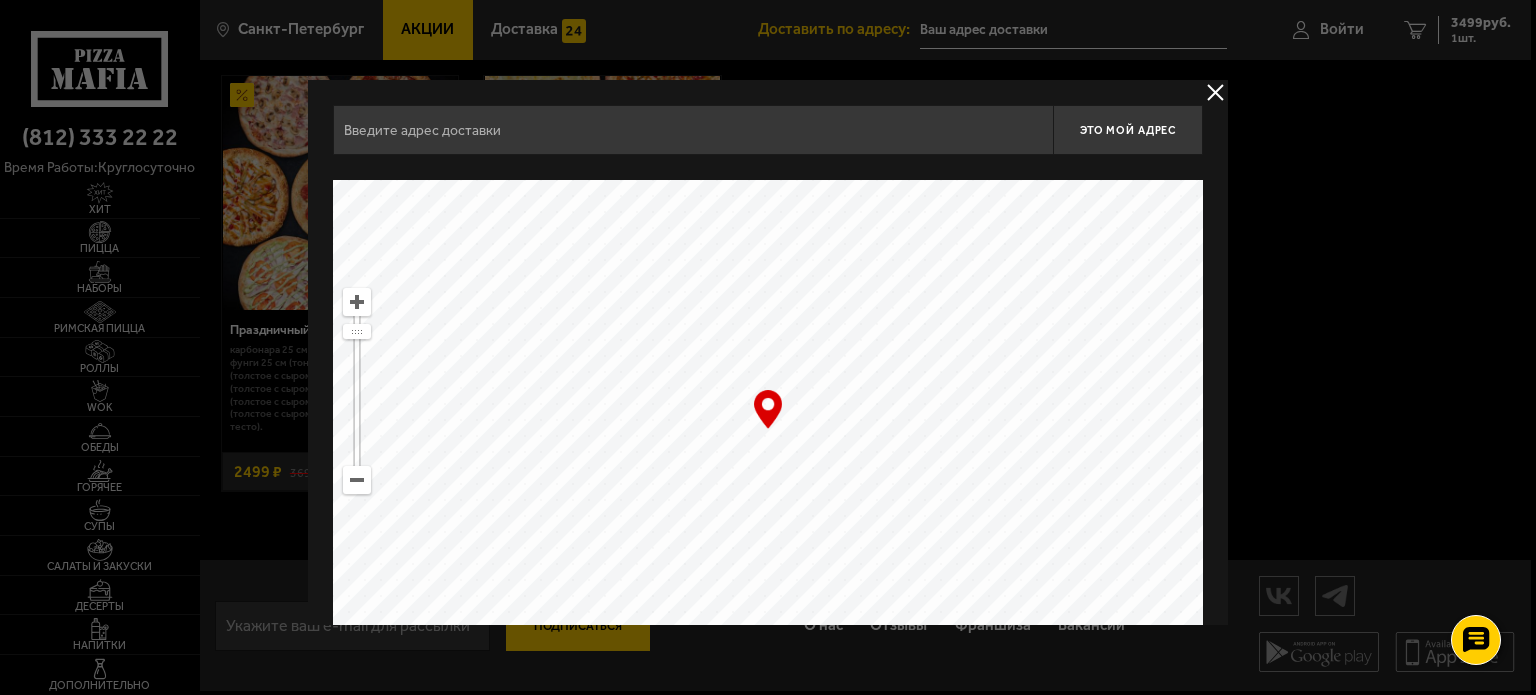 click at bounding box center (693, 130) 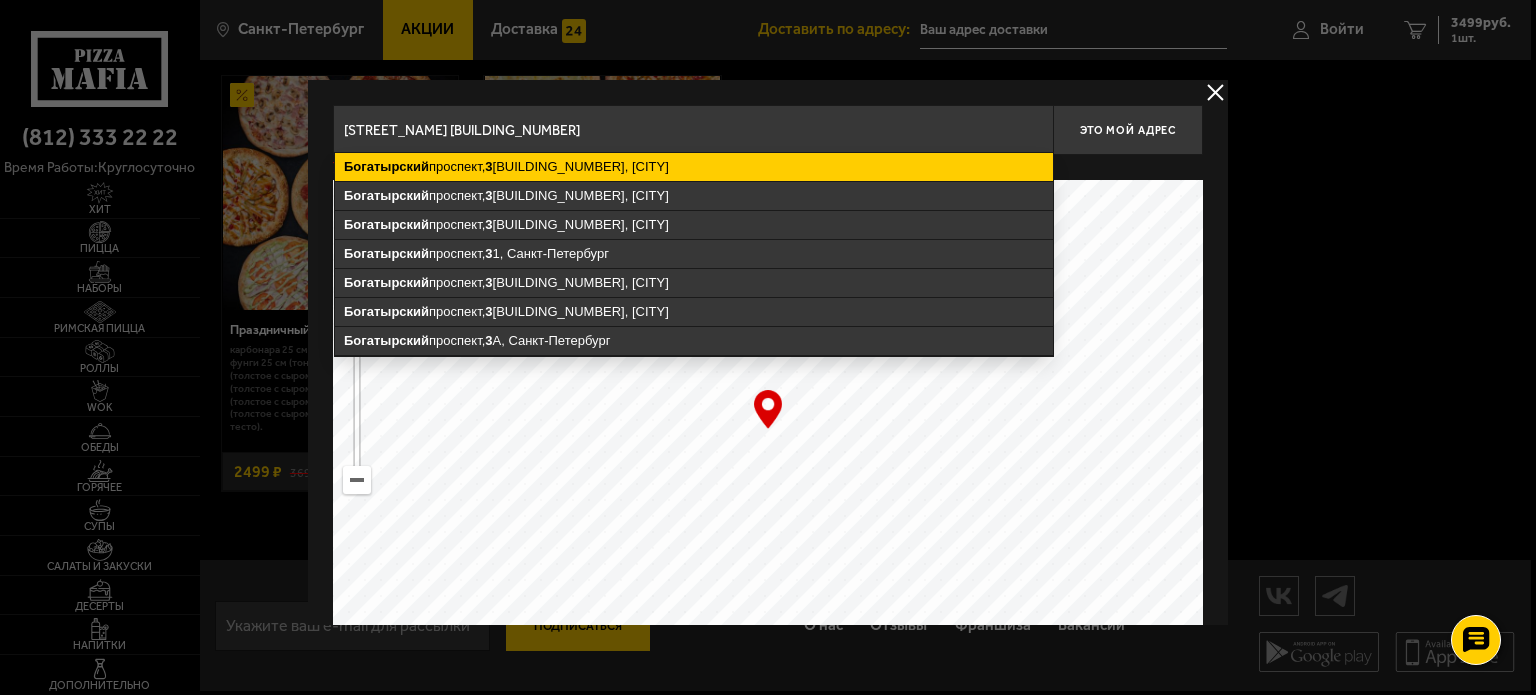 click on "[STREET_NAME] [BUILDING_NUMBER], [CITY]" at bounding box center (694, 167) 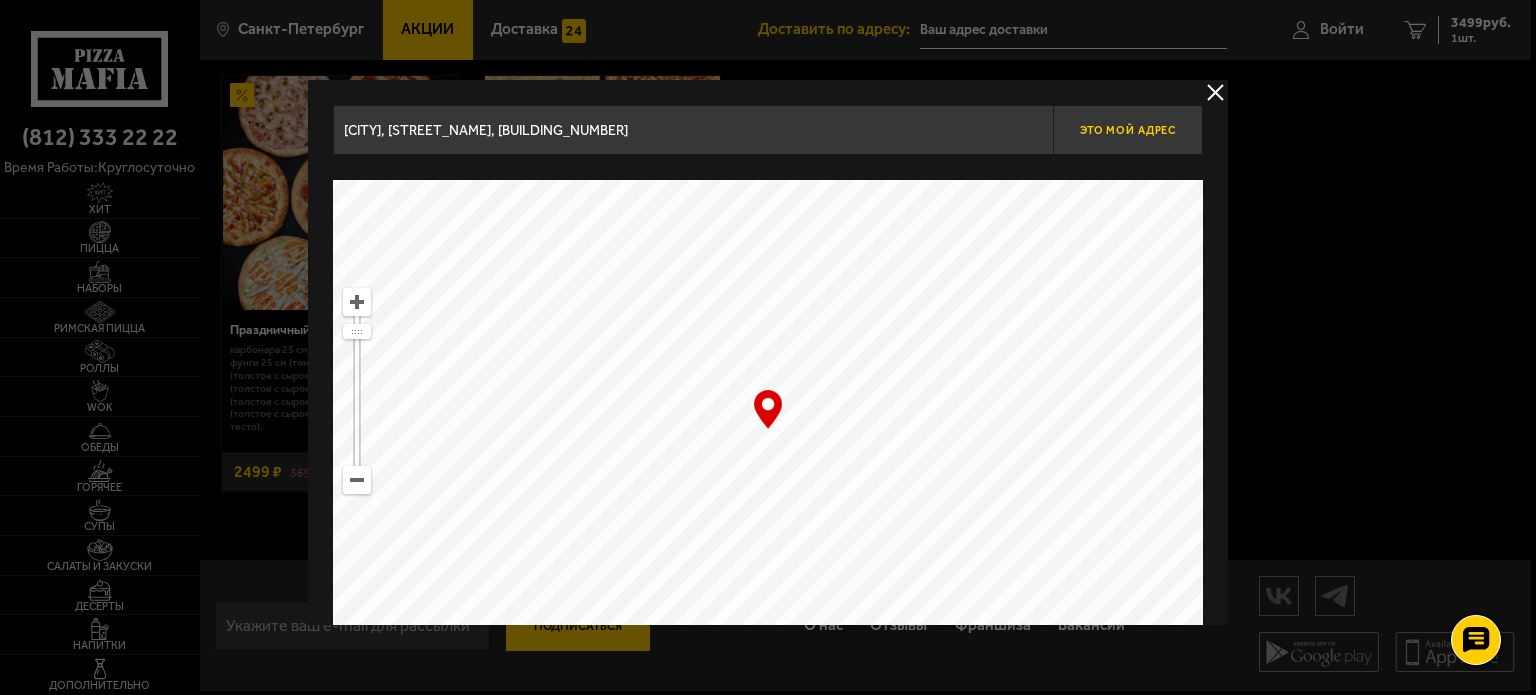 click on "Это мой адрес" at bounding box center [1128, 130] 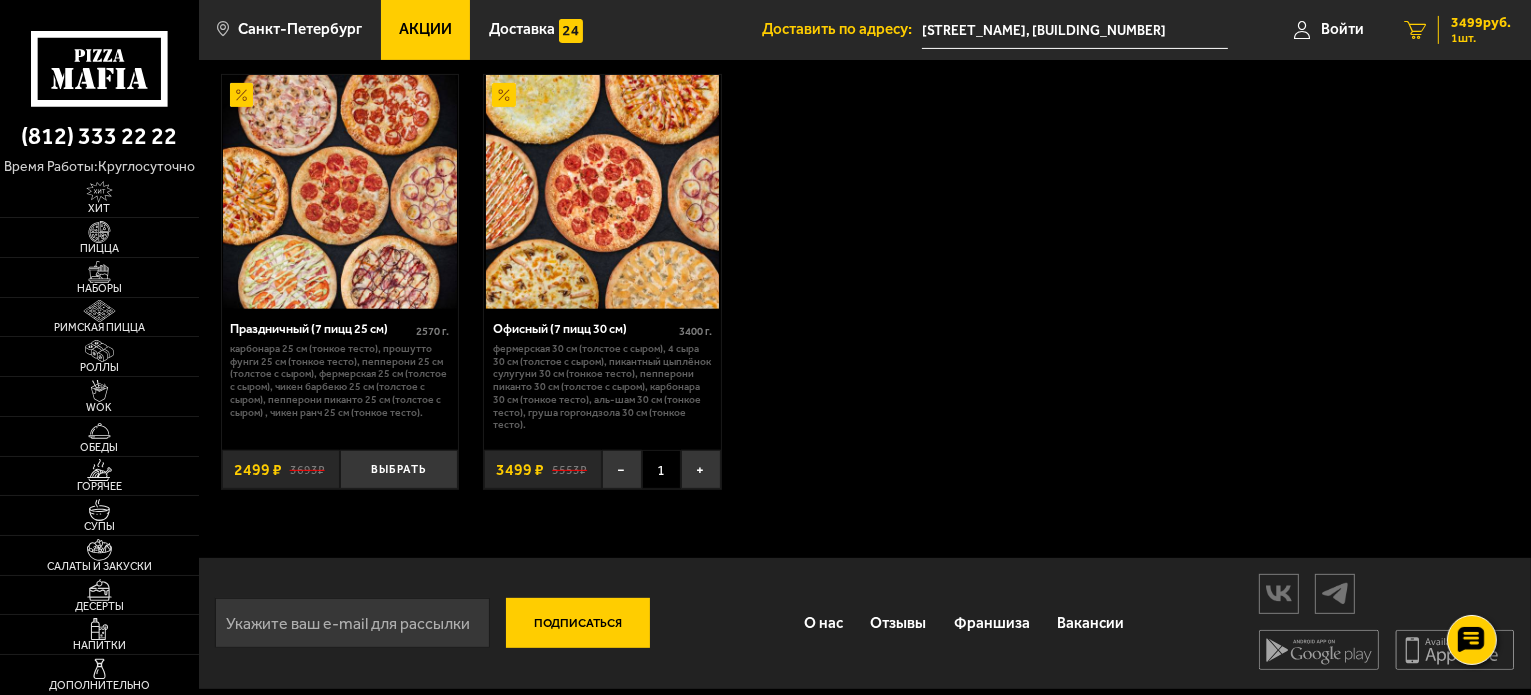 click on "3499  руб." at bounding box center (1481, 23) 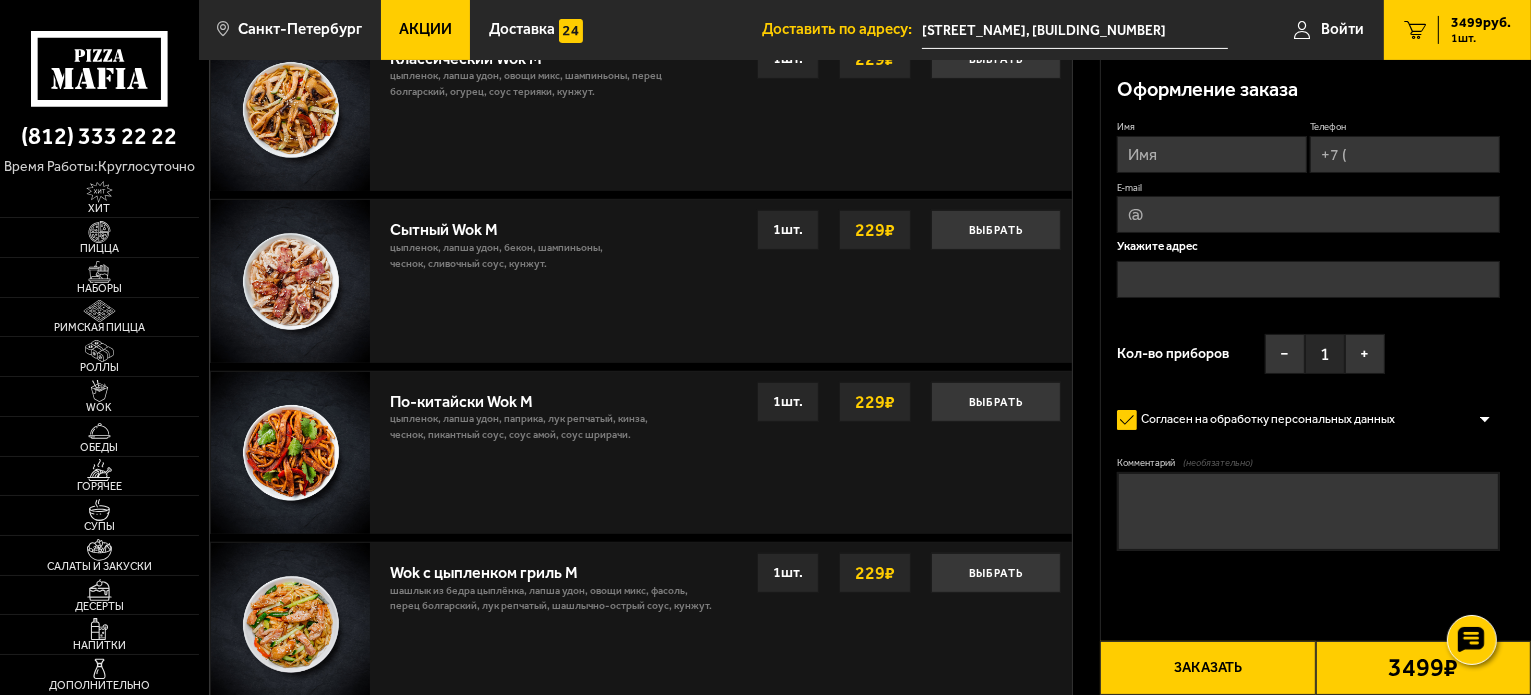 scroll, scrollTop: 0, scrollLeft: 0, axis: both 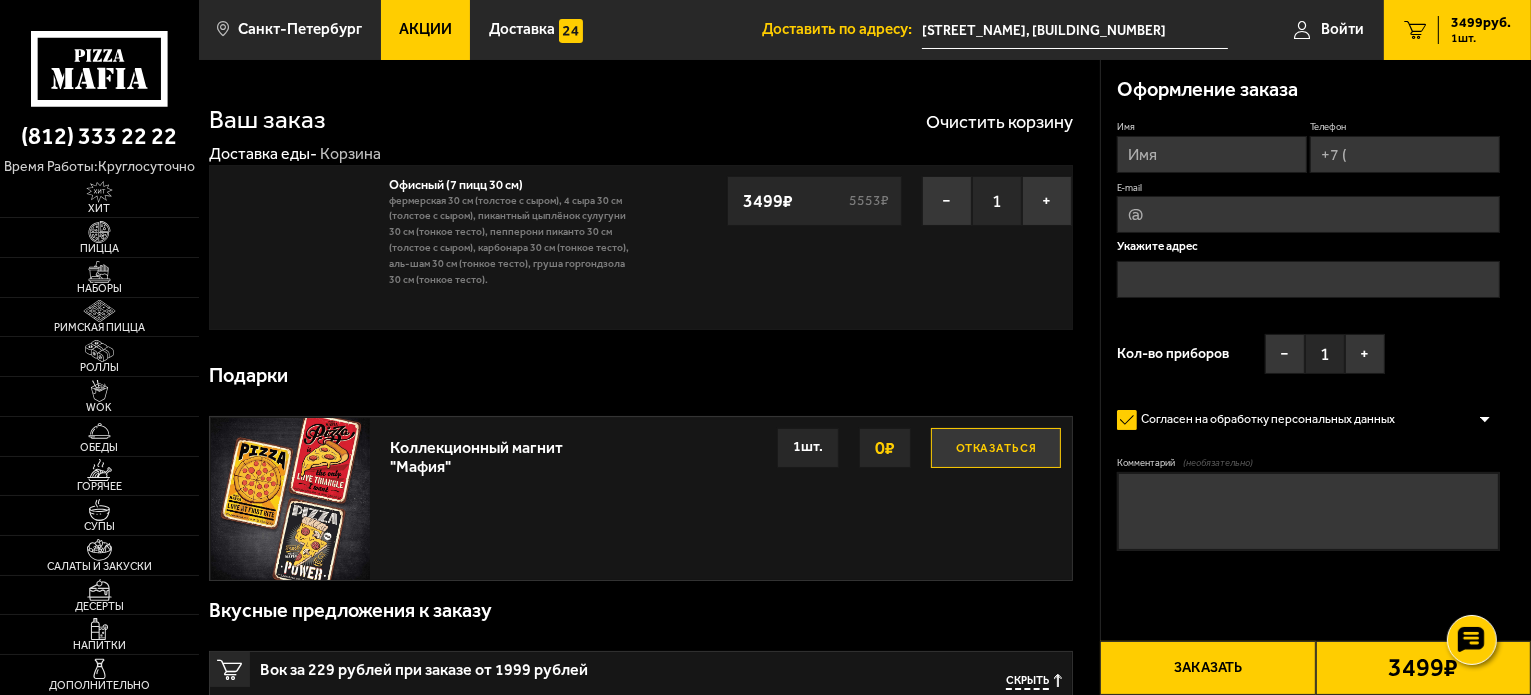 type on "[STREET_NAME], [BUILDING_NUMBER]" 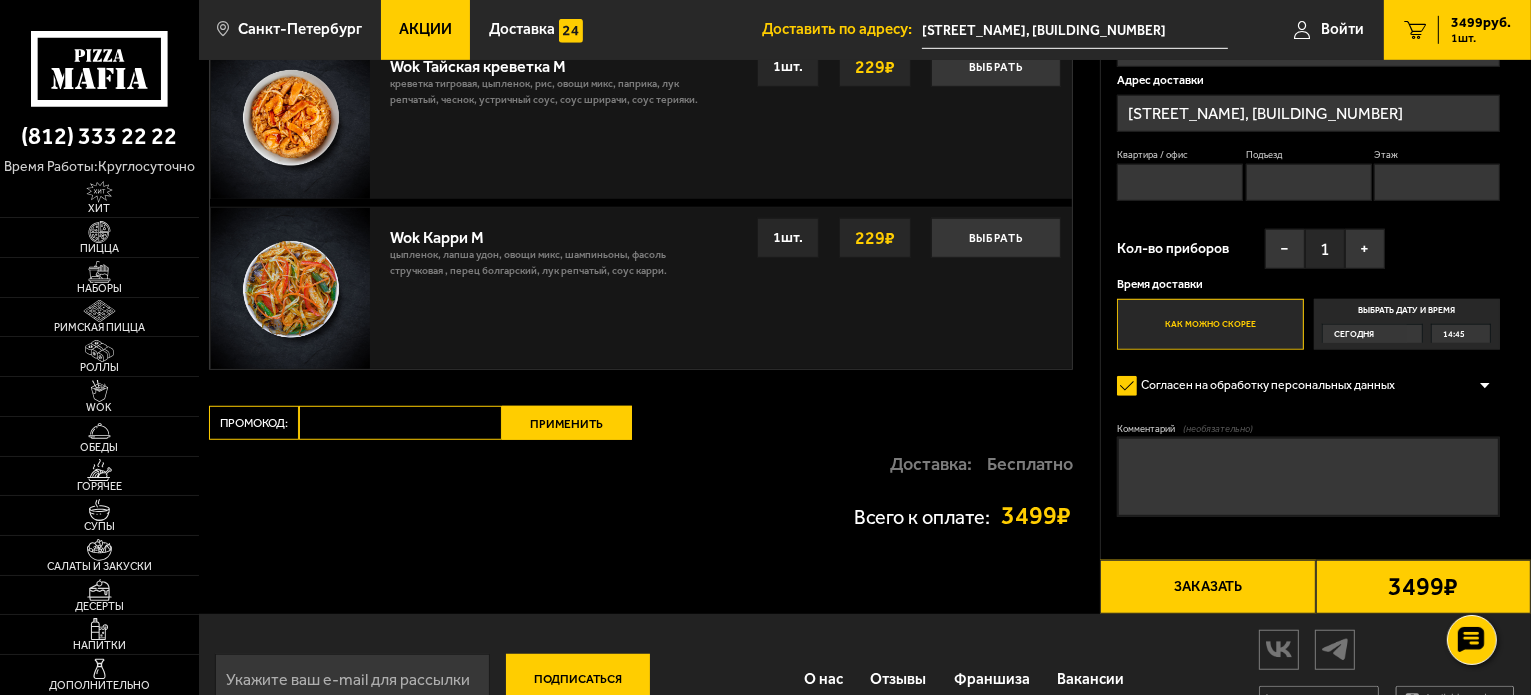 scroll, scrollTop: 1400, scrollLeft: 0, axis: vertical 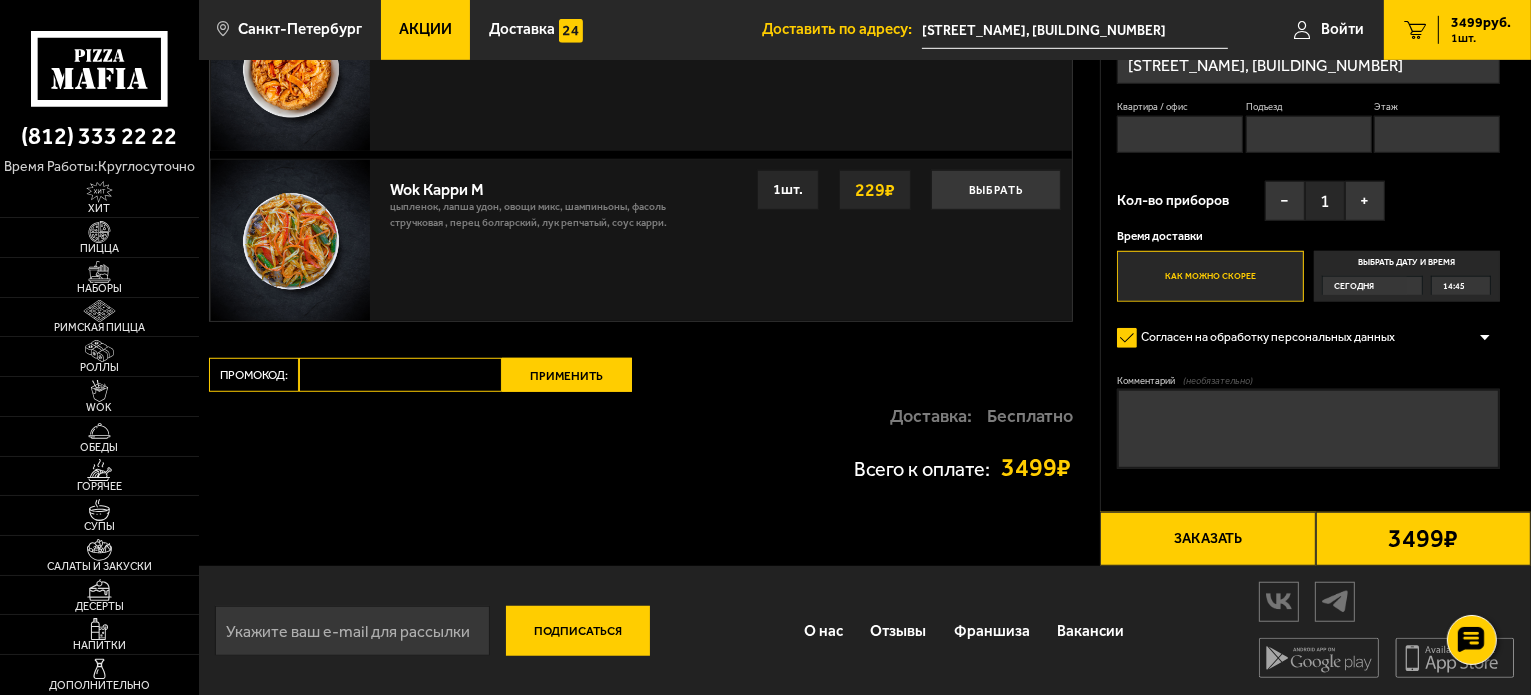 click on "Выбрать дату и время Сегодня 14:45" at bounding box center (1407, 276) 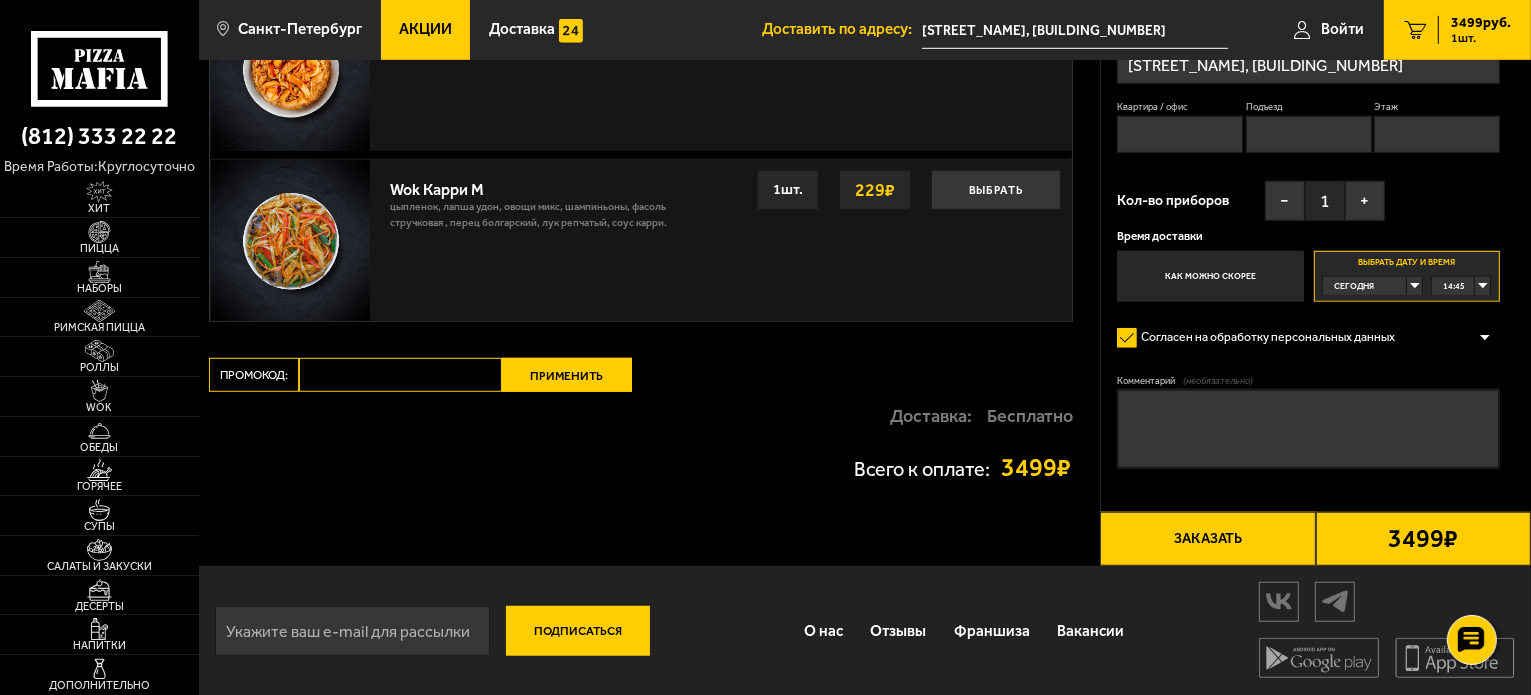 click on "Сегодня" at bounding box center [1365, 286] 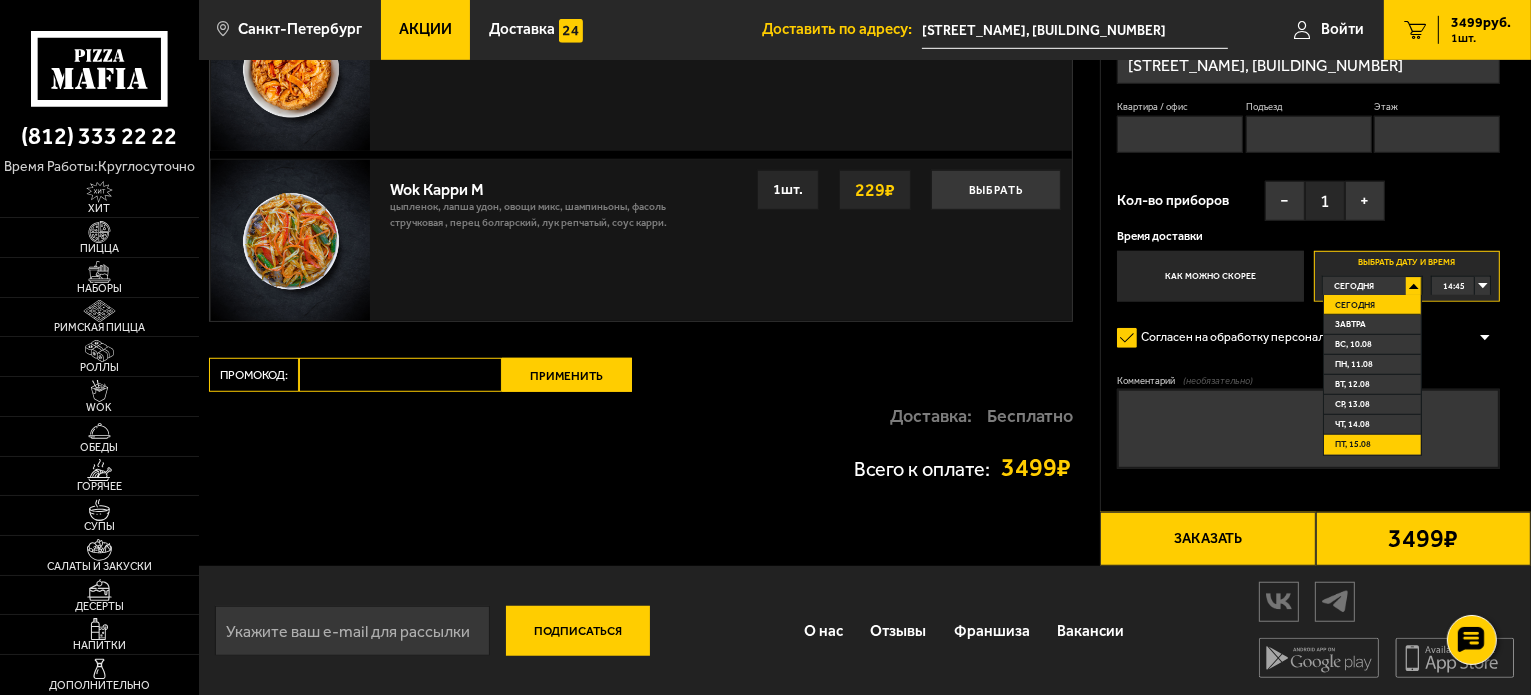 click on "пт, 15.08" at bounding box center (1372, 445) 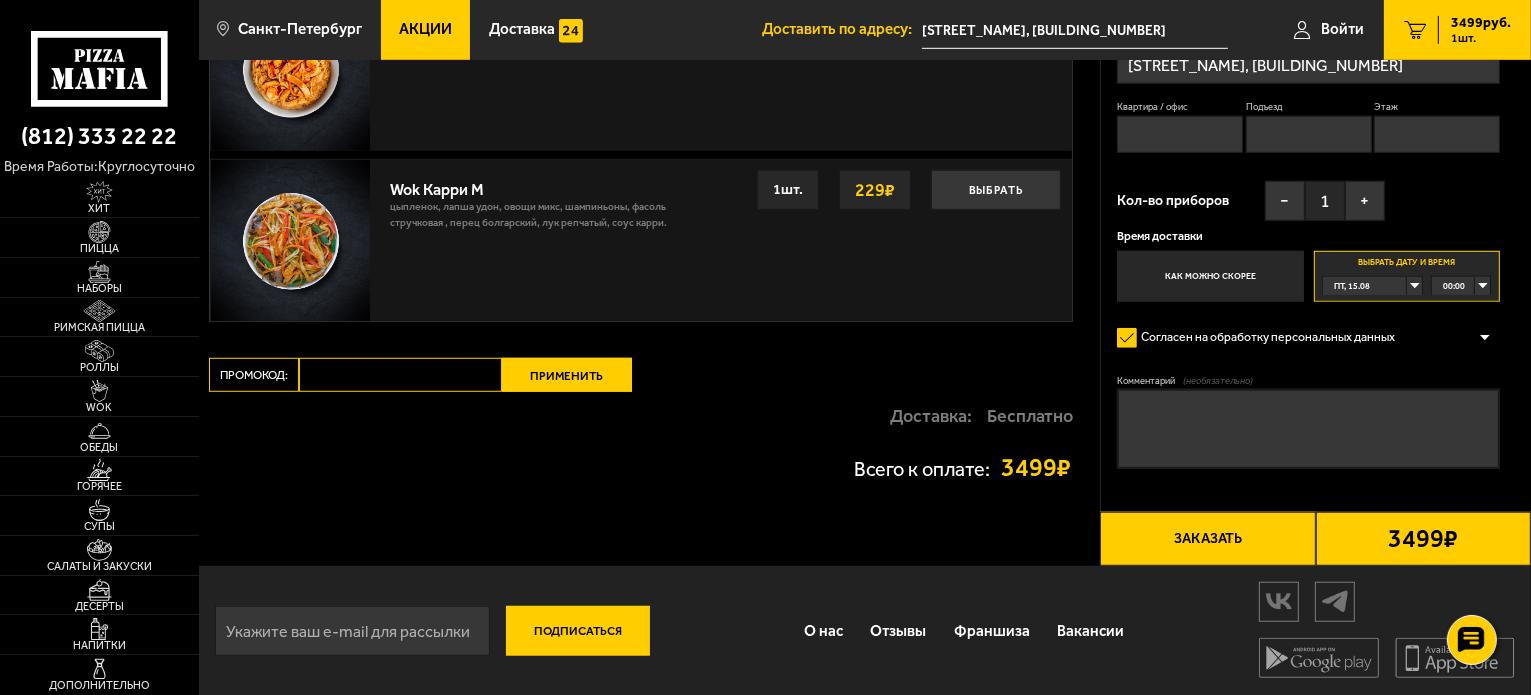 click on "00:00" at bounding box center [1454, 286] 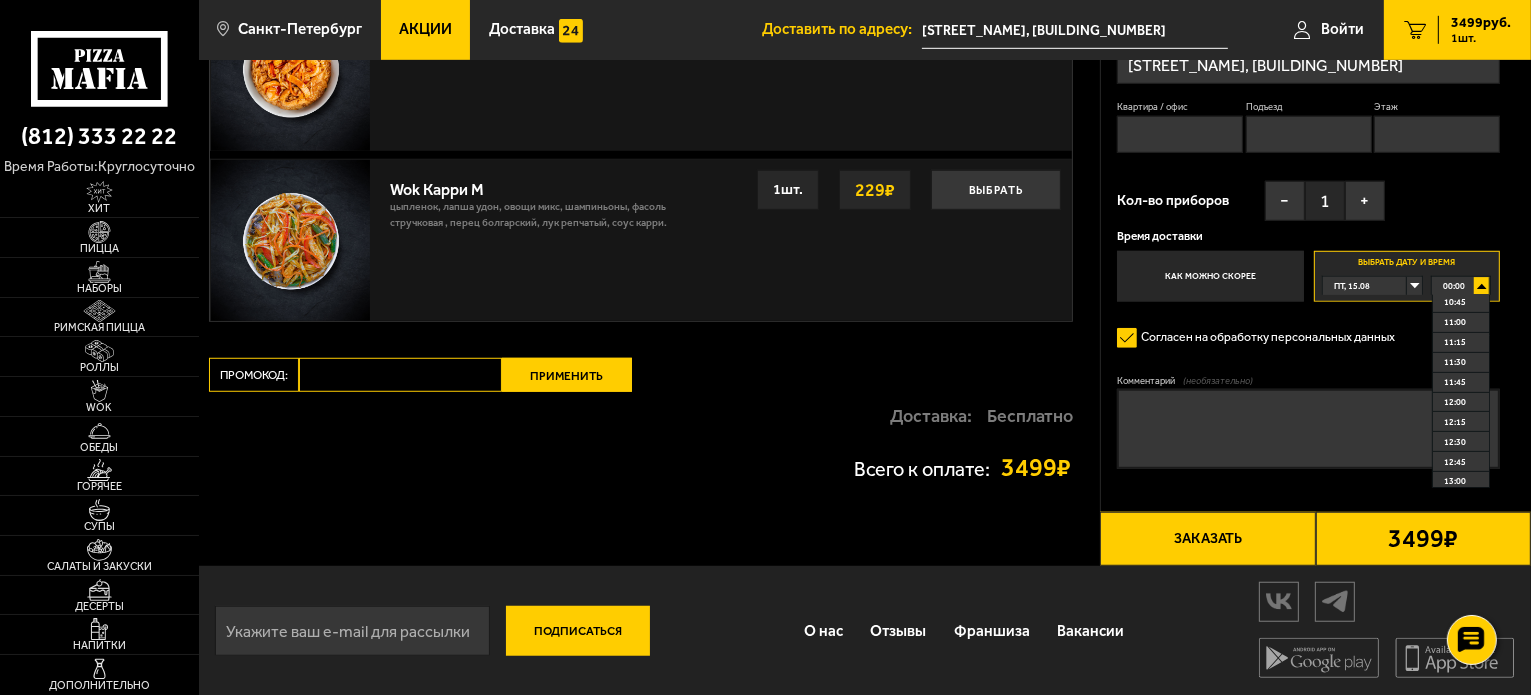 scroll, scrollTop: 860, scrollLeft: 0, axis: vertical 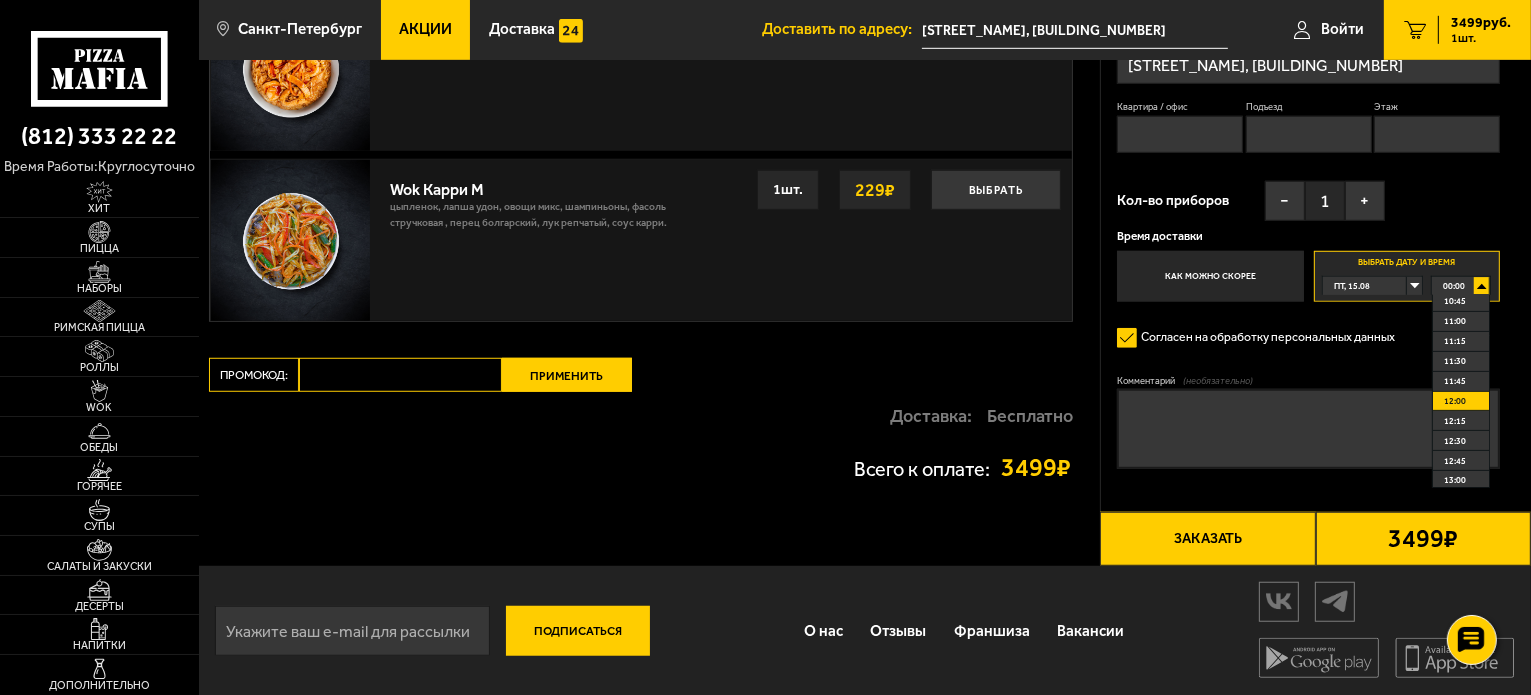 click on "12:00" at bounding box center [1455, 401] 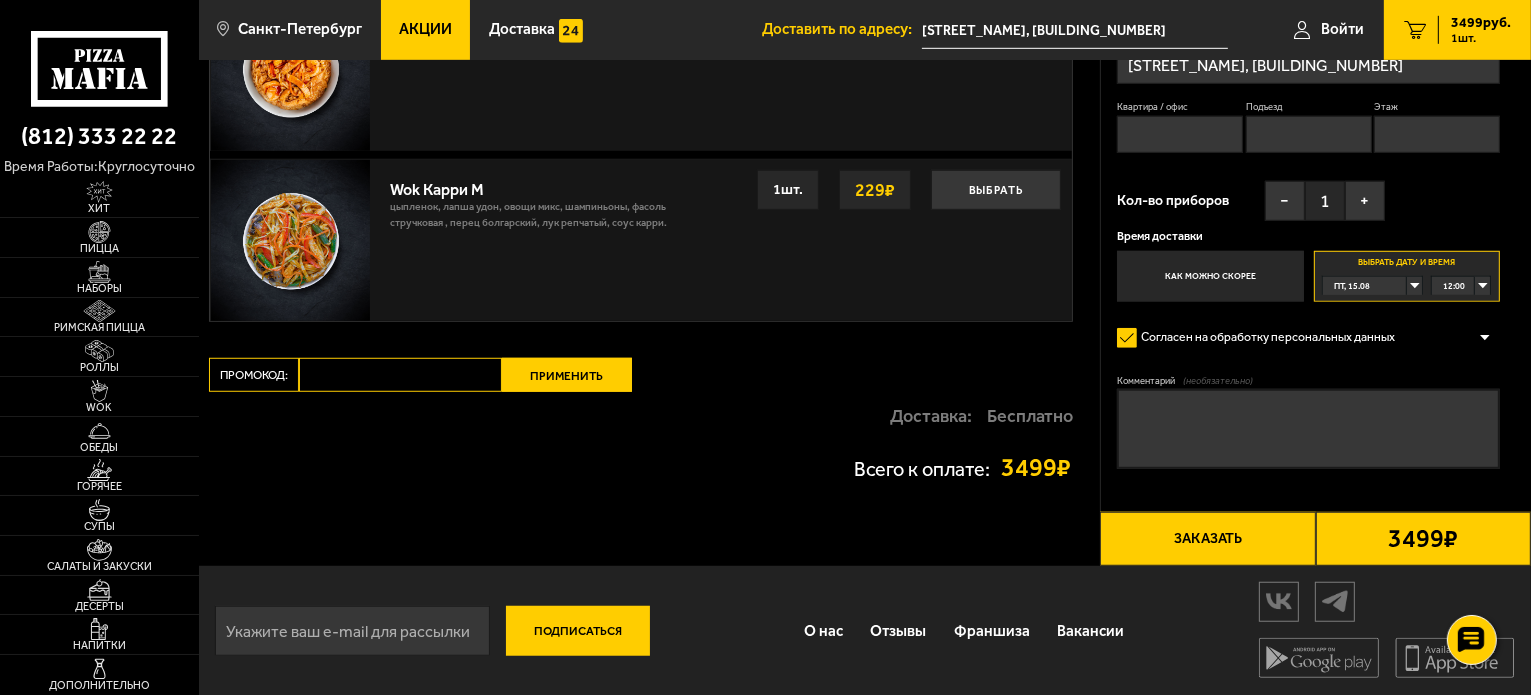 click on "Оформление заказа Имя Телефон E-mail Адрес доставки [STREET_NAME], [BUILDING_NUMBER] Квартира / офис Подъезд  Этаж  Кол-во приборов − 1 + Время доставки Как можно скорее Выбрать дату и время пт, 15.08 12:00 Сегодня Завтра вс, 10.08 пн, 11.08 вт, 12.08 ср, 13.08 чт, 14.08 пт, 15.08 00:00 00:15 00:30 00:45 01:00 01:15 01:30 01:45 02:00 02:15 02:30 02:45 03:00 03:15 03:30 03:45 04:00 04:15 04:30 04:45 05:00 05:15 05:30 05:45 06:00 06:15 06:30 06:45 07:00 07:15 07:30 07:45 08:00 08:15 08:30 08:45 09:00 09:15 09:30 09:45 10:00 10:15 10:30 10:45 11:00 11:15 11:30 11:45 12:00 12:15 12:30 12:45 13:00 13:15 13:30 13:45 14:00 14:15 14:30 14:45 15:00 15:15 15:30 15:45 16:00 16:15 16:30 16:45 17:00 17:15 17:30 17:45 18:00 18:15 18:30 18:45 19:00 19:15 19:30 19:45 20:00 20:15 20:30 20:45 21:00 21:15 21:30 21:45 22:00 22:15 22:30 22:45 23:00 23:15 23:30 23:45" at bounding box center (1316, 205) 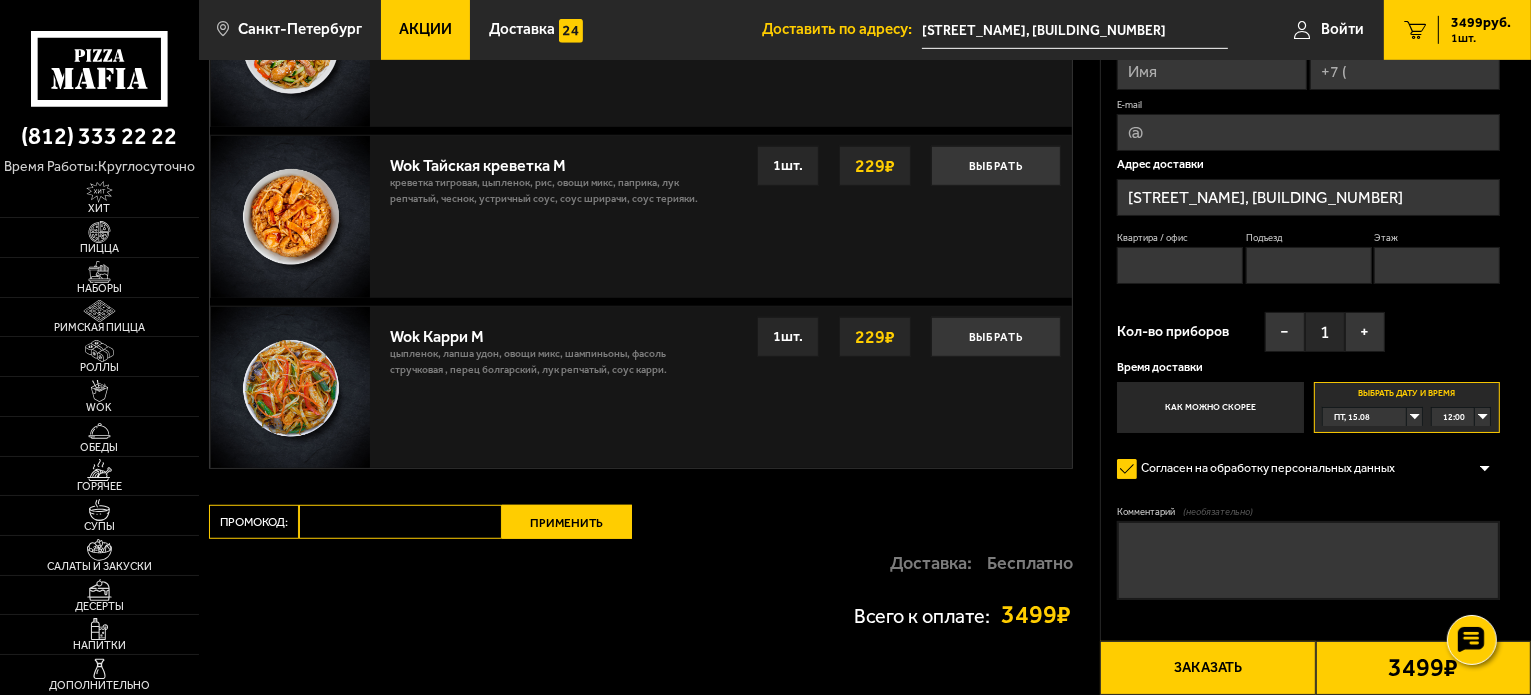 scroll, scrollTop: 1254, scrollLeft: 0, axis: vertical 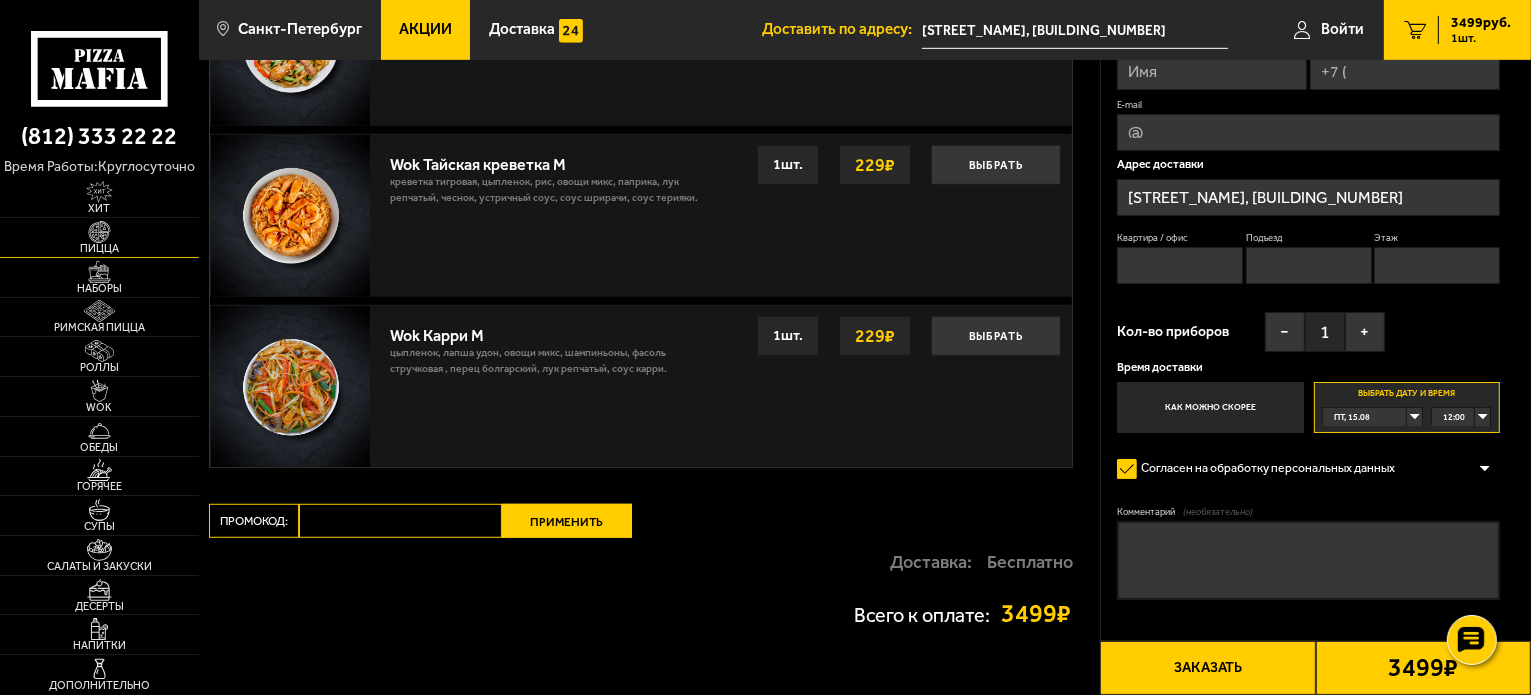 click at bounding box center (99, 232) 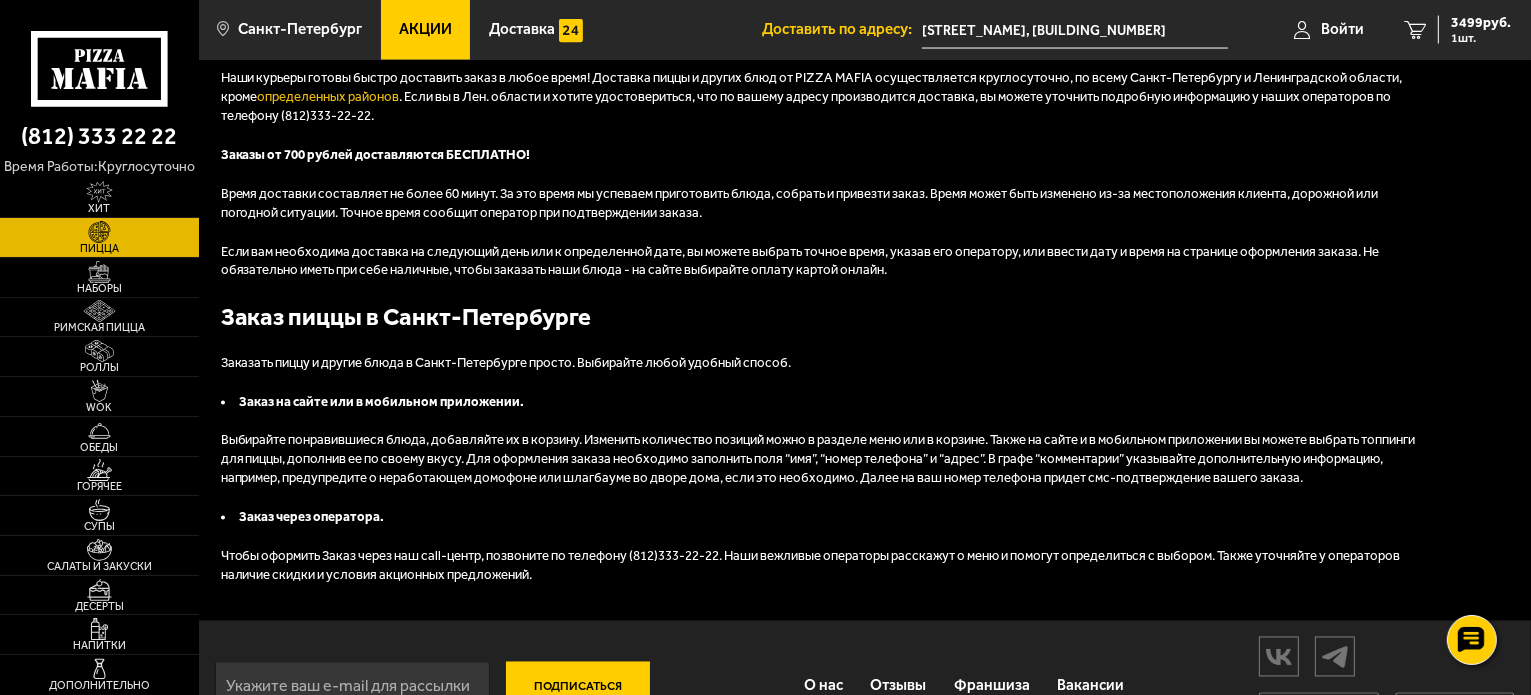 scroll, scrollTop: 3616, scrollLeft: 0, axis: vertical 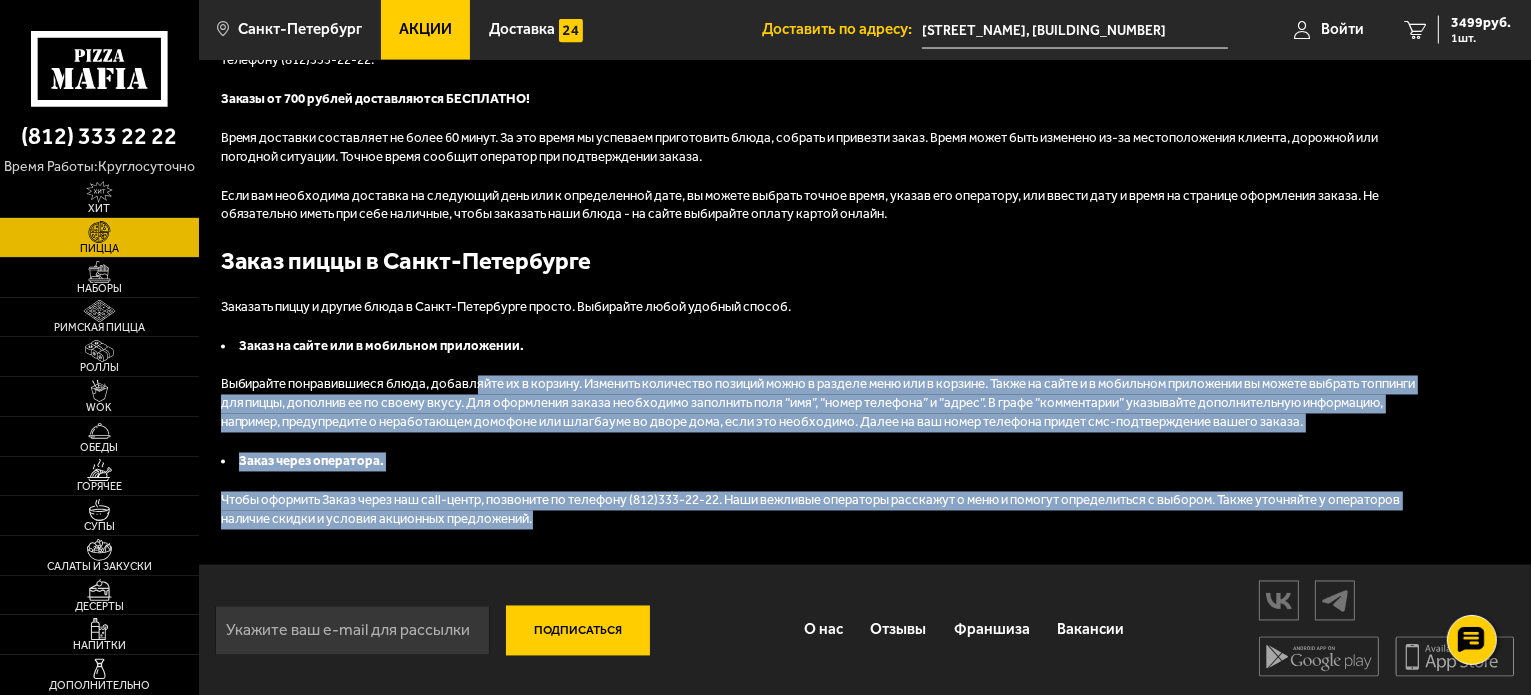 drag, startPoint x: 474, startPoint y: 357, endPoint x: 789, endPoint y: 525, distance: 357 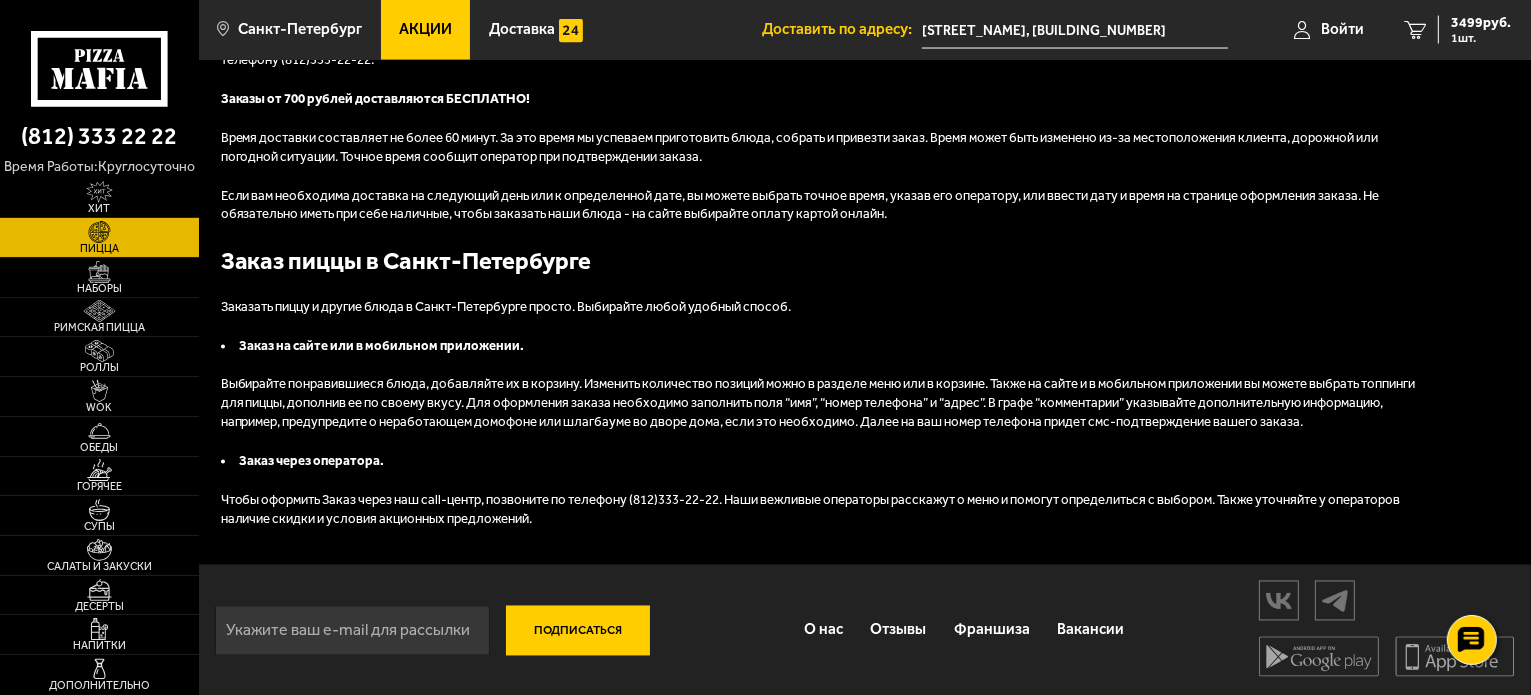 click on "Чтобы оформить Заказ через наш call-центр, позвоните по телефону (812)333-22-22. Наши вежливые операторы расскажут о меню и помогут определиться с выбором. Также уточняйте у операторов наличие скидки и условия акционных предложений." at bounding box center [821, 511] 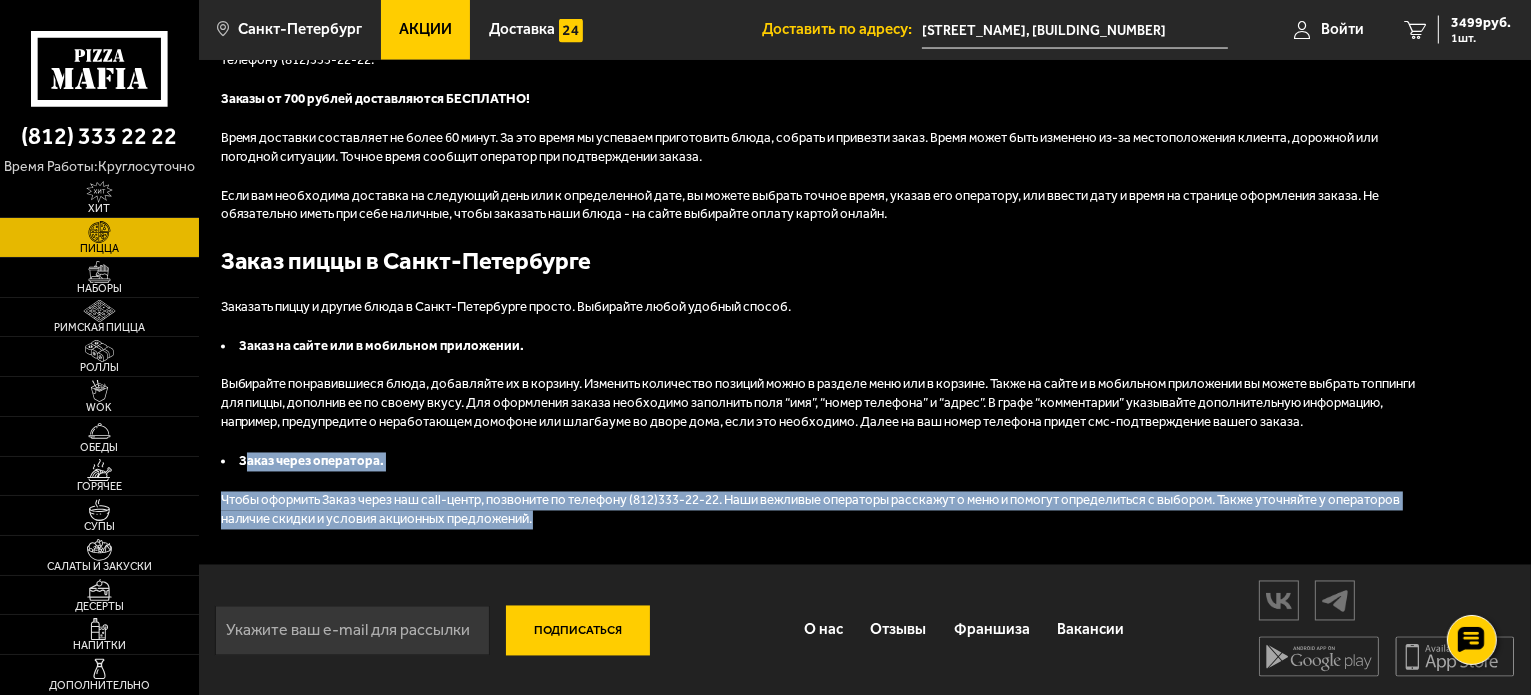 drag, startPoint x: 633, startPoint y: 520, endPoint x: 243, endPoint y: 454, distance: 395.5452 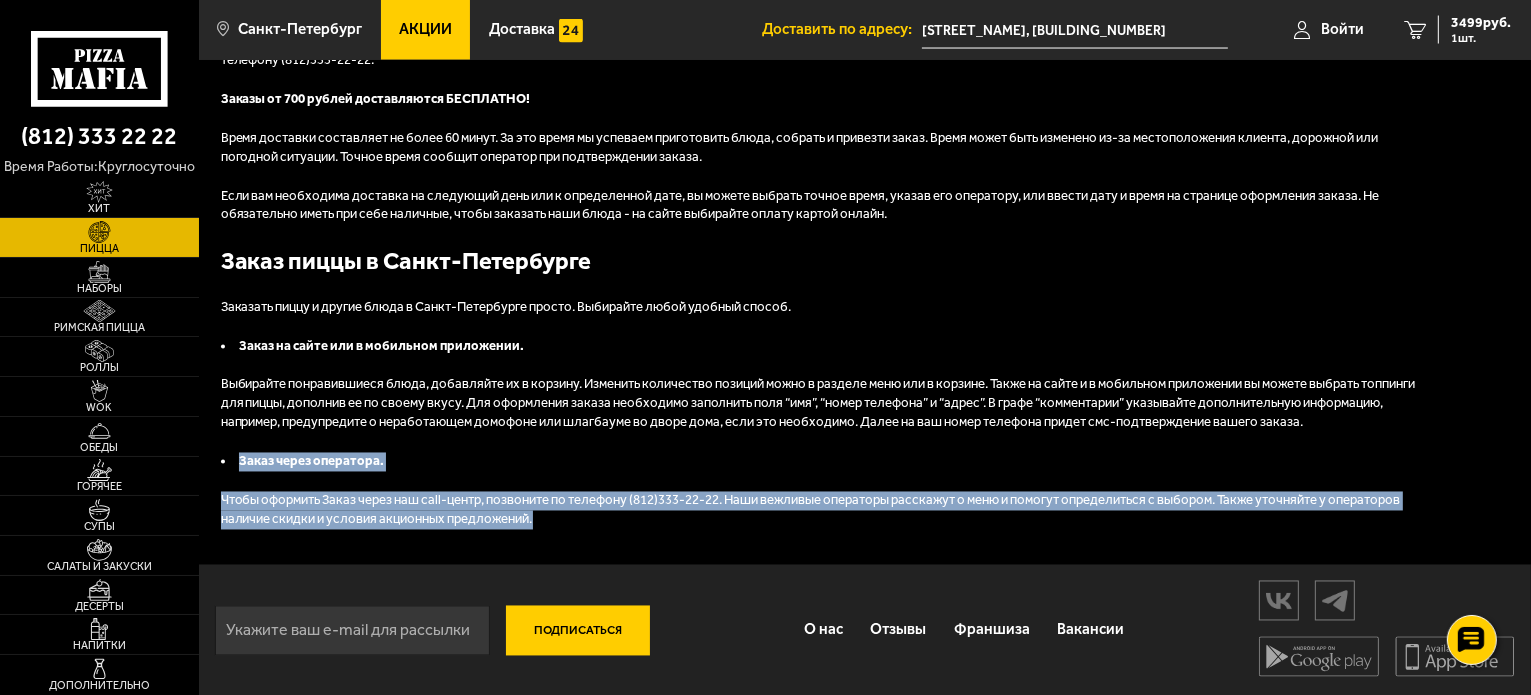 drag, startPoint x: 240, startPoint y: 455, endPoint x: 622, endPoint y: 524, distance: 388.18167 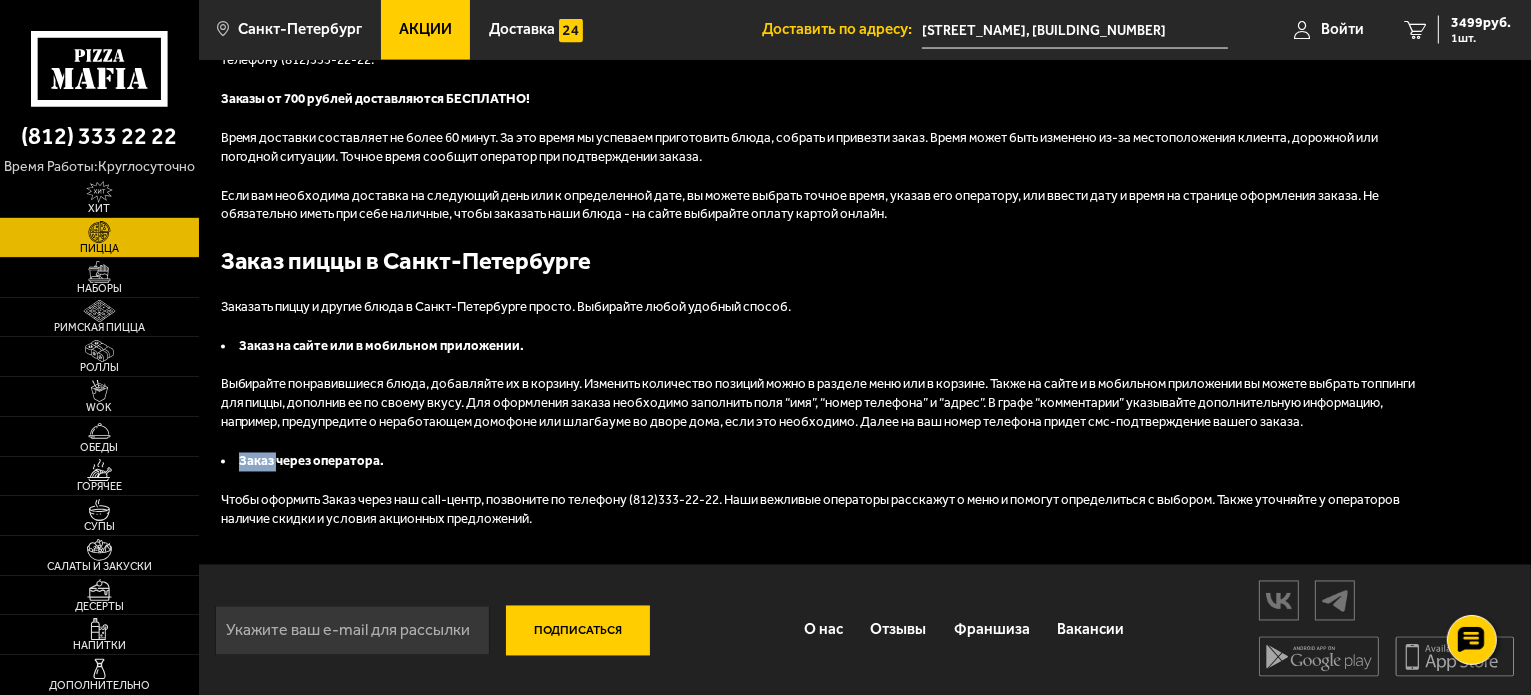 click on "Заказ через оператора." at bounding box center [821, 462] 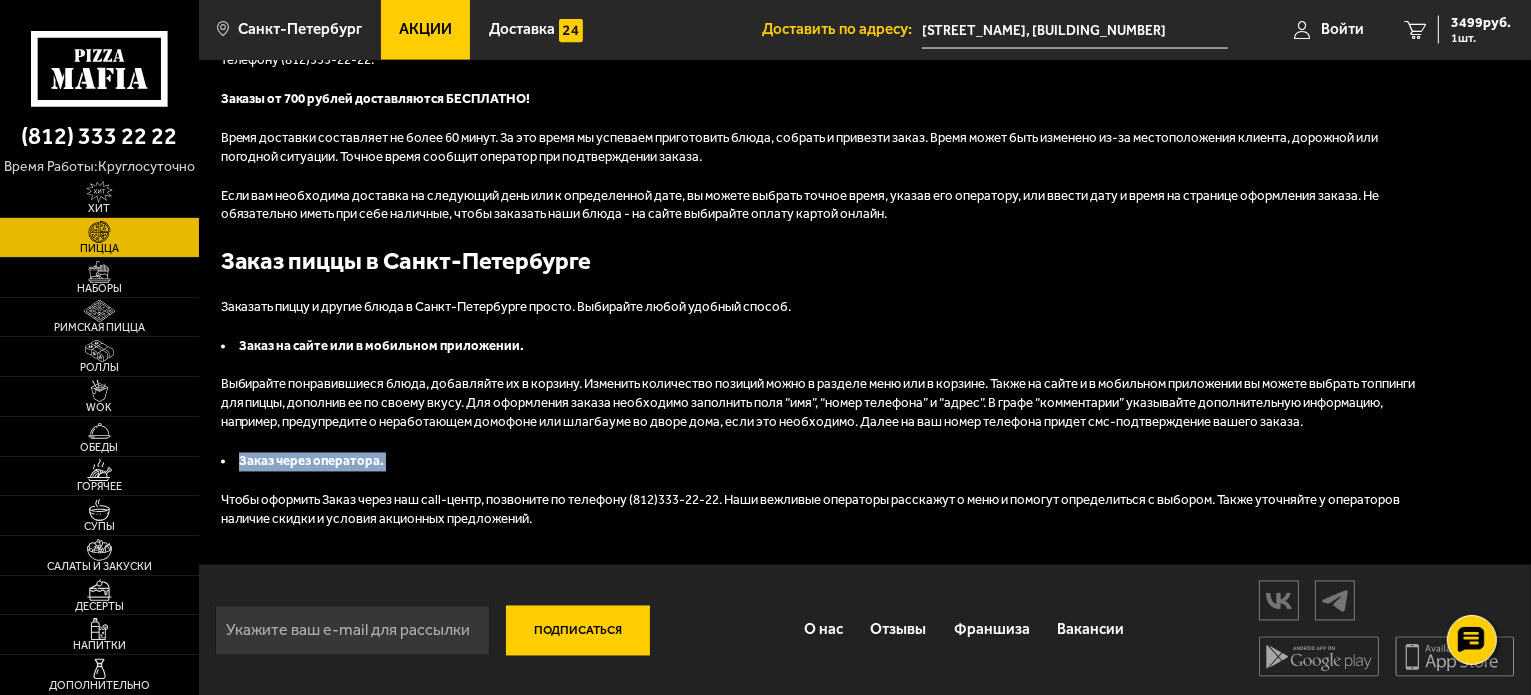 click on "Заказ через оператора." at bounding box center (821, 462) 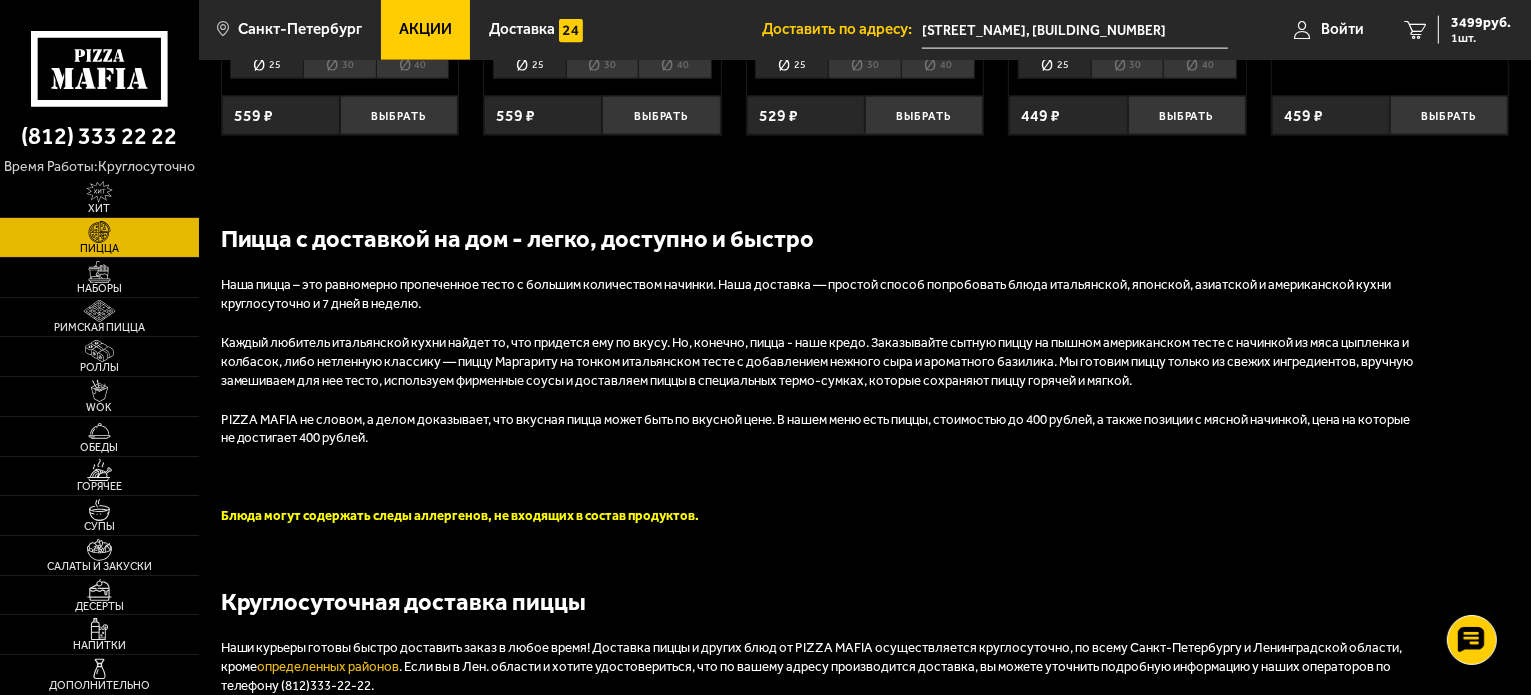 scroll, scrollTop: 2965, scrollLeft: 0, axis: vertical 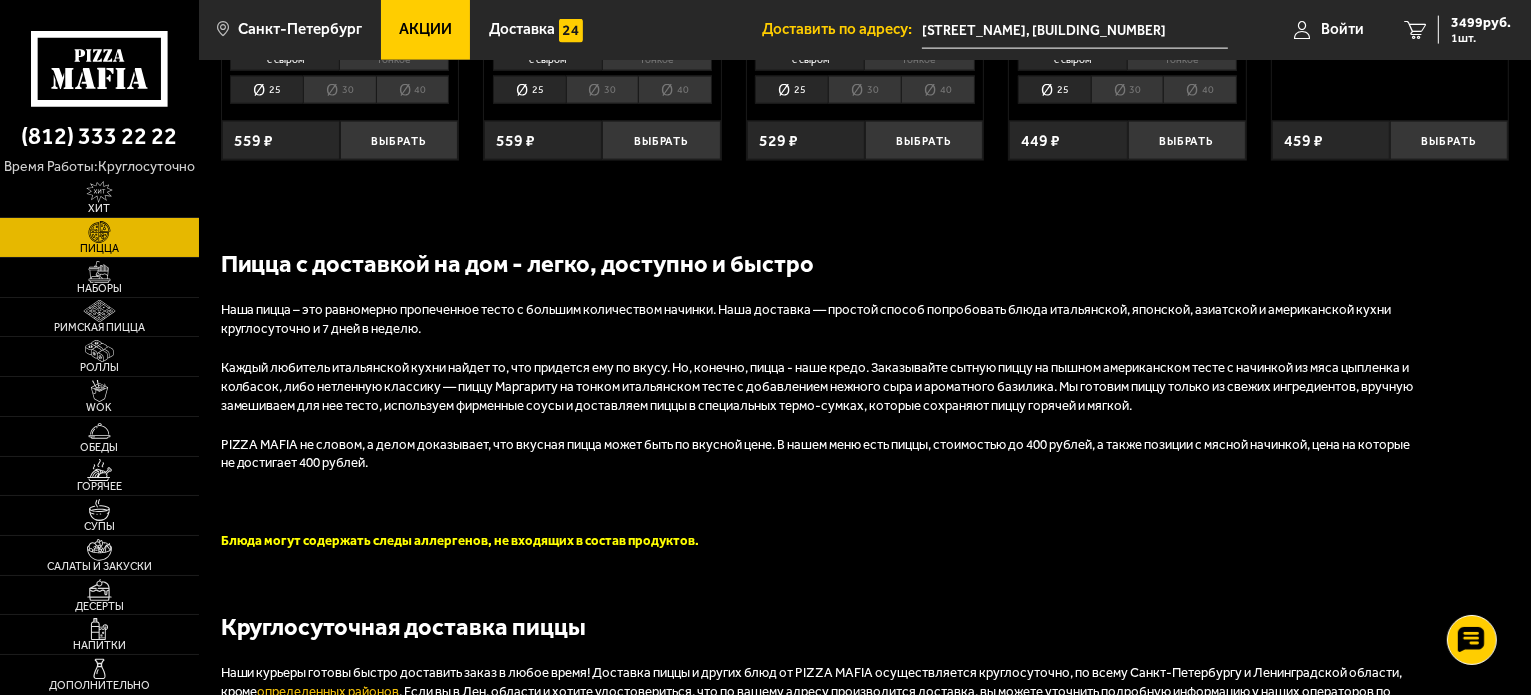 click 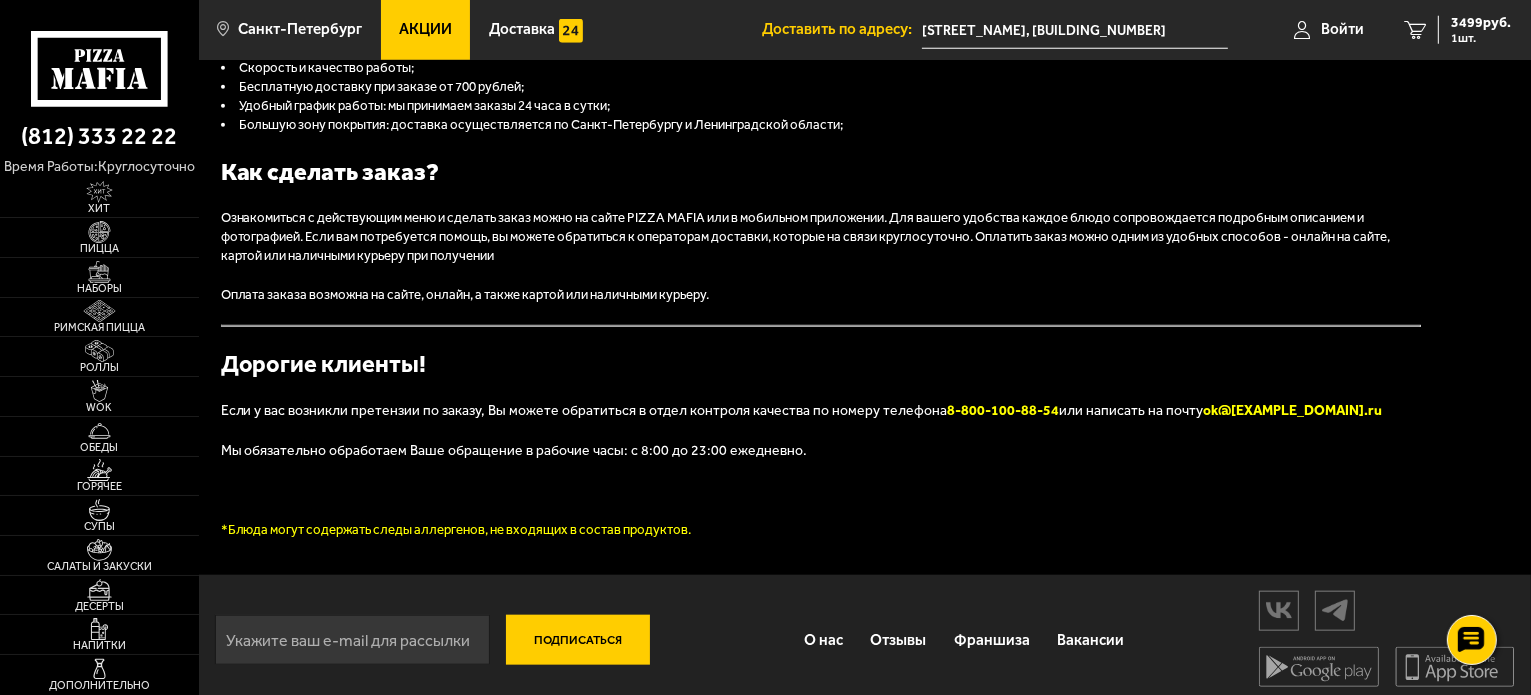 scroll, scrollTop: 2060, scrollLeft: 0, axis: vertical 